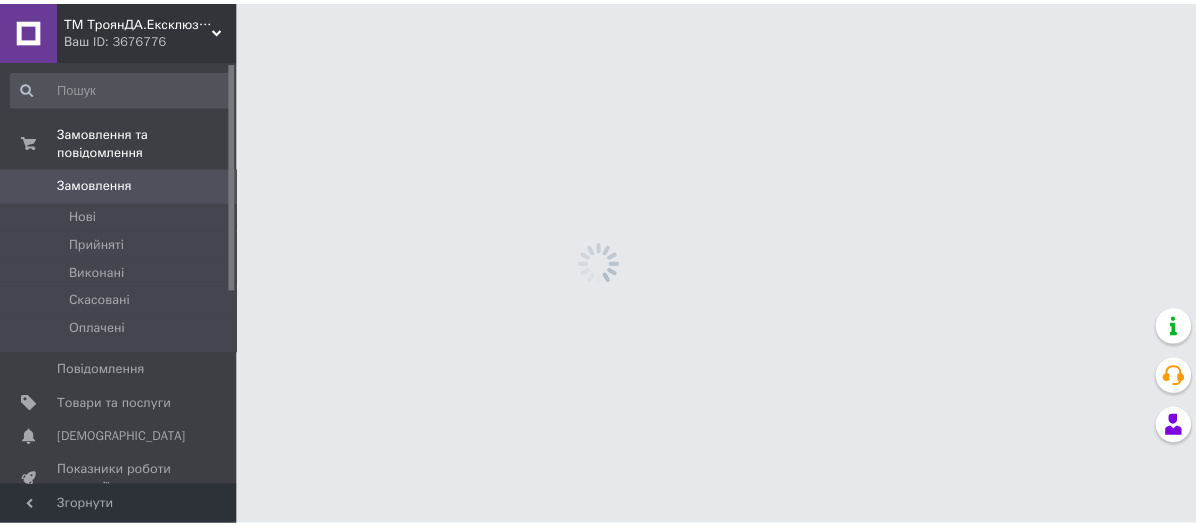 scroll, scrollTop: 0, scrollLeft: 0, axis: both 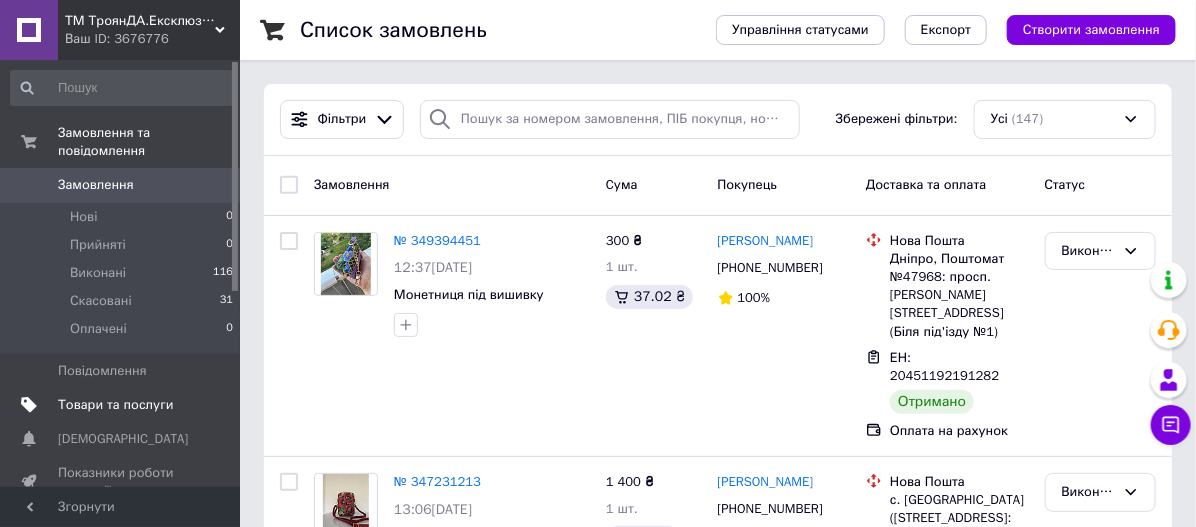 click on "Товари та послуги" at bounding box center (115, 405) 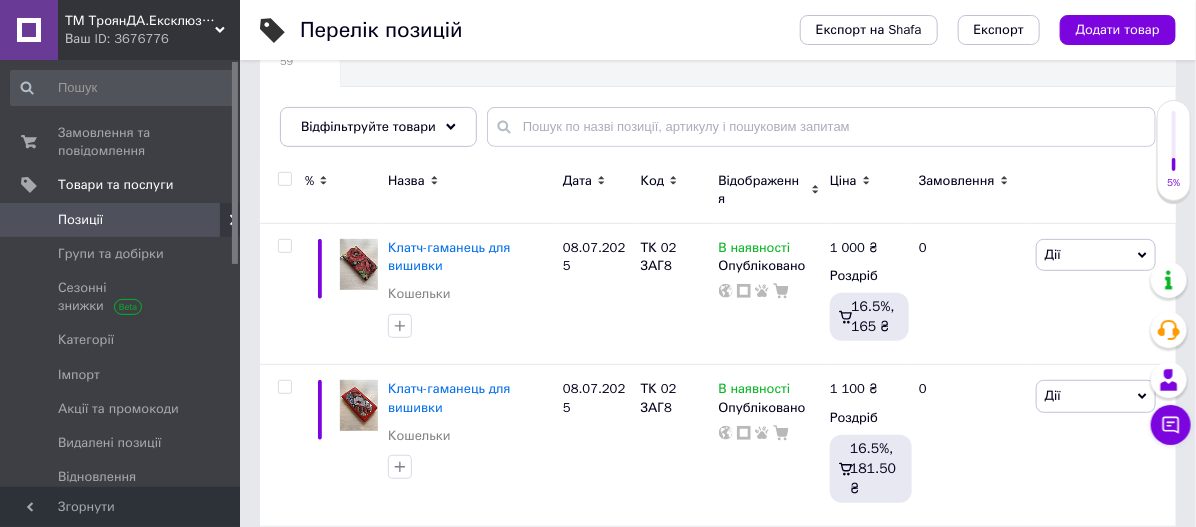 scroll, scrollTop: 222, scrollLeft: 0, axis: vertical 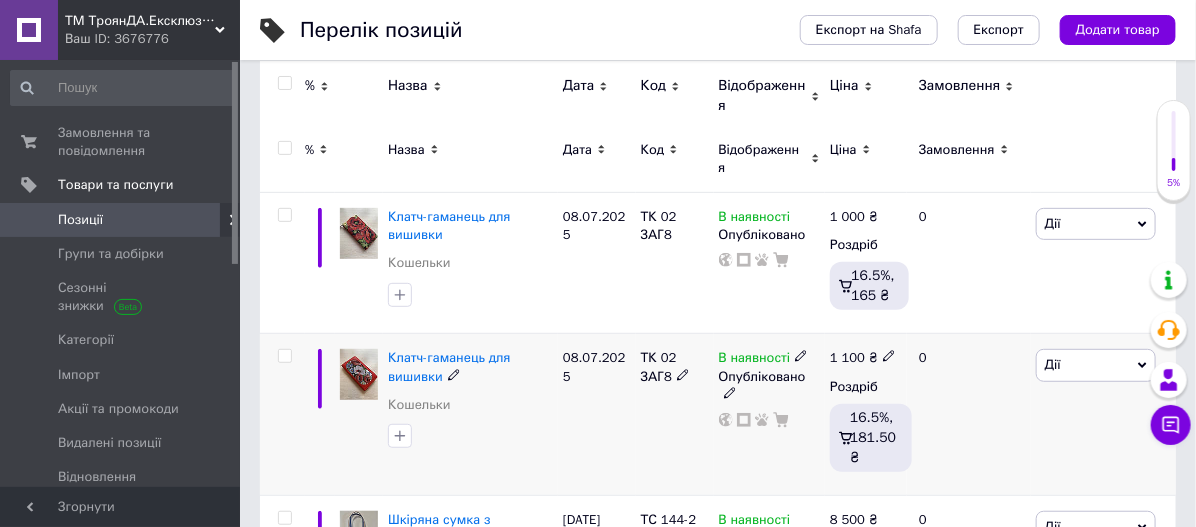 click 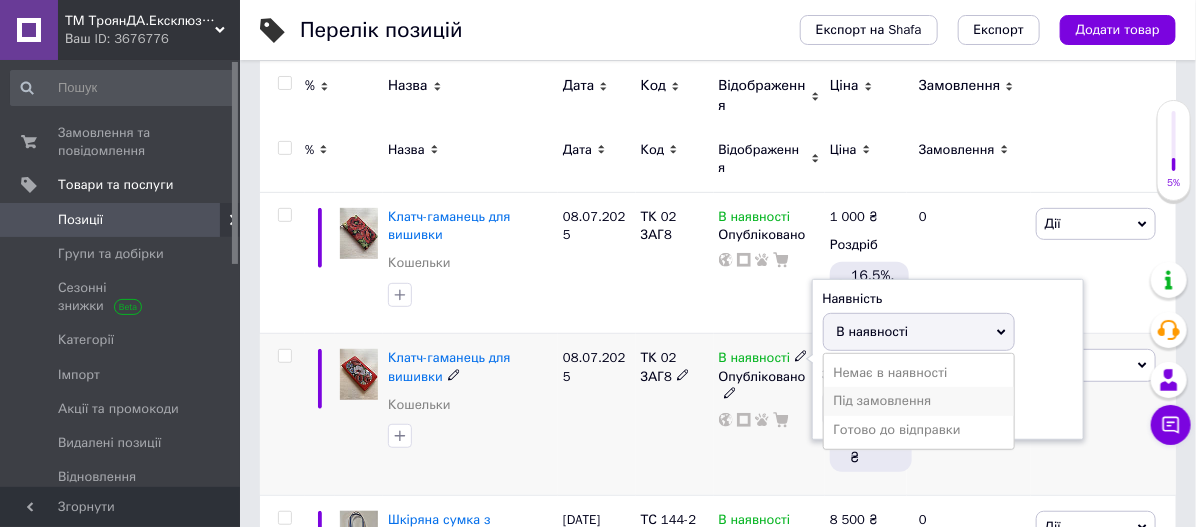 click on "Під замовлення" at bounding box center [919, 401] 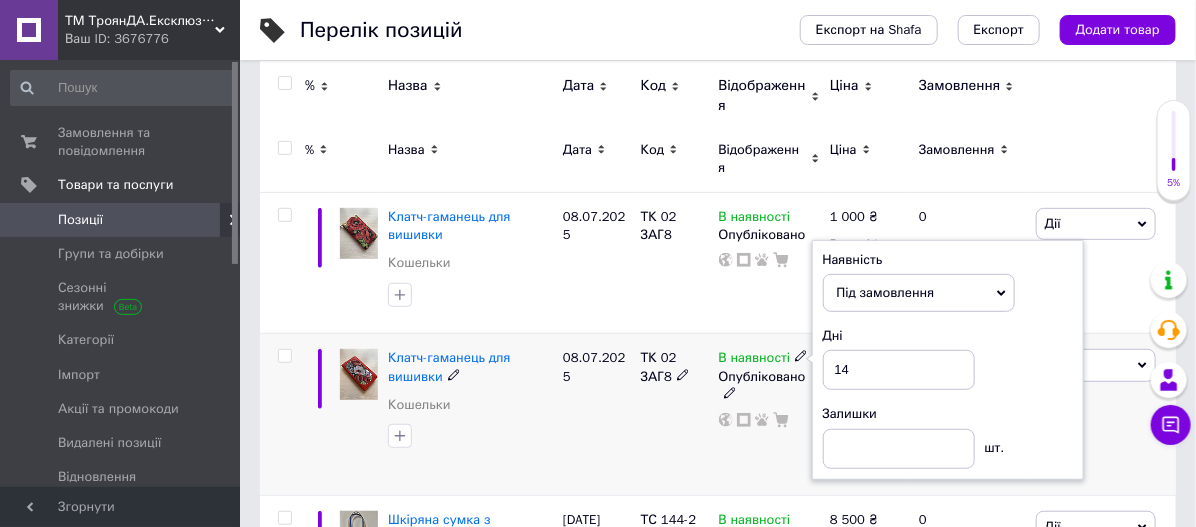 click at bounding box center [282, 414] 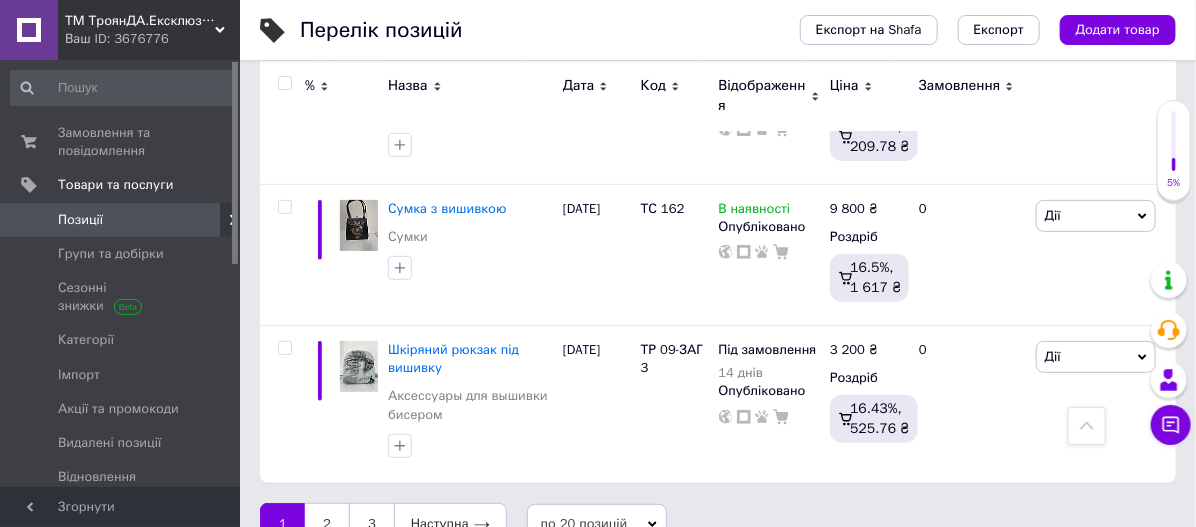 scroll, scrollTop: 2890, scrollLeft: 0, axis: vertical 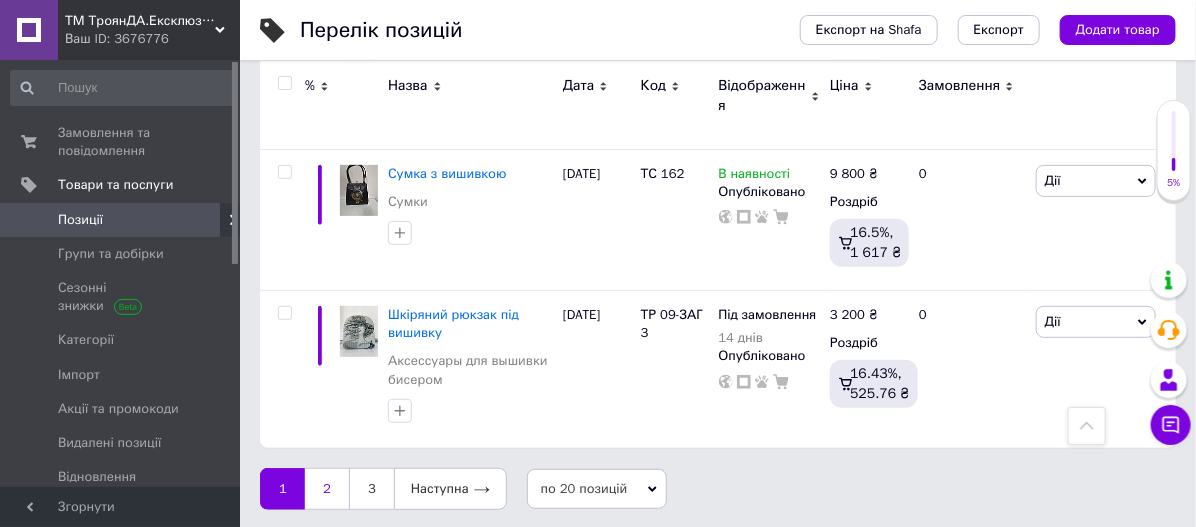 click on "2" at bounding box center [327, 489] 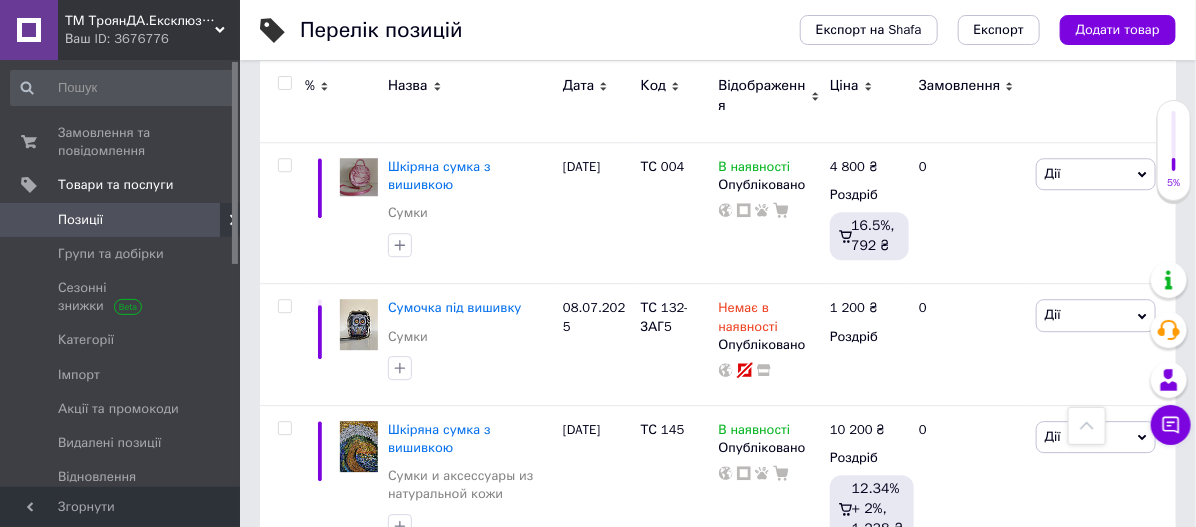 scroll, scrollTop: 1855, scrollLeft: 0, axis: vertical 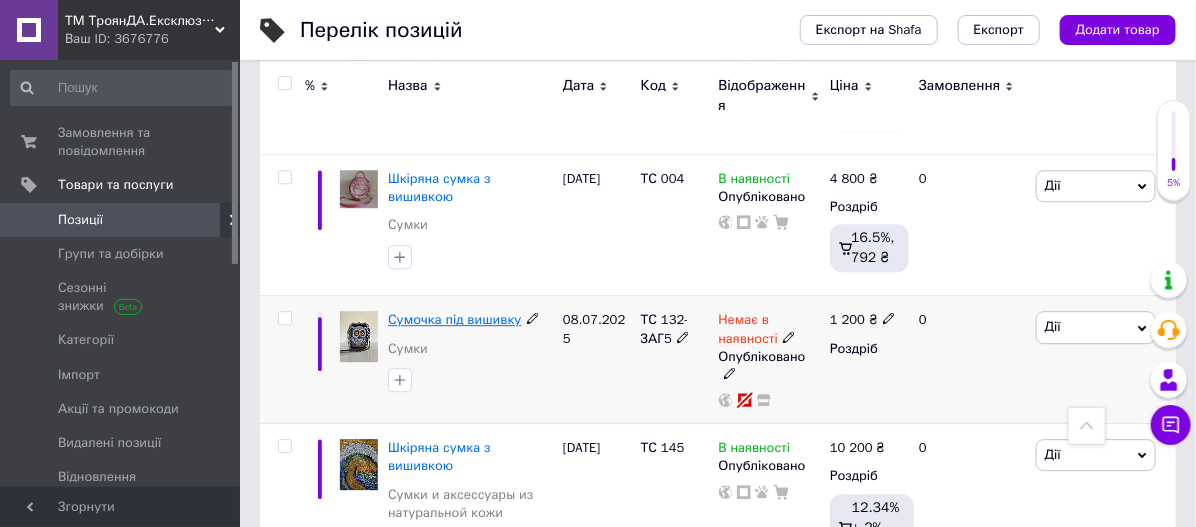 click on "Сумочка під вишивку" at bounding box center [454, 319] 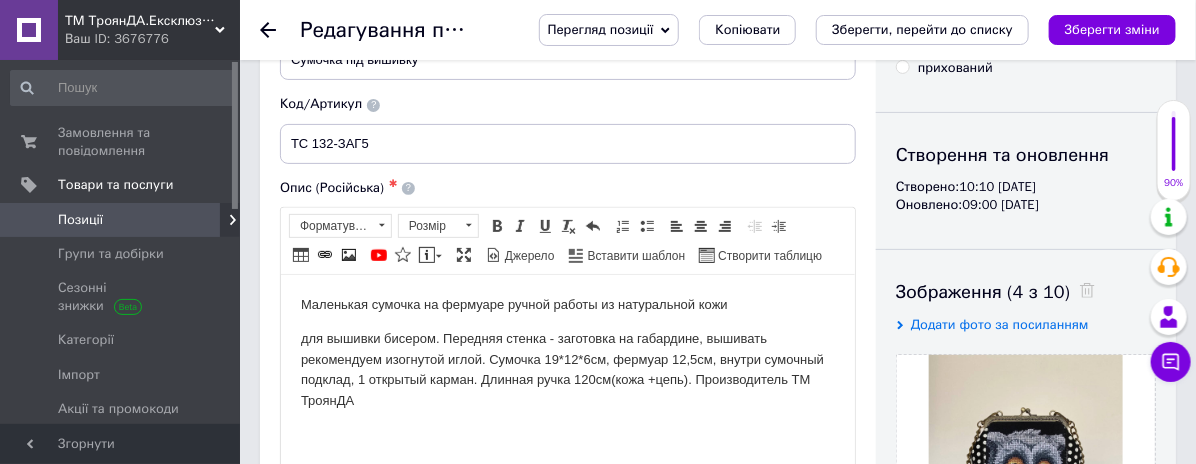 scroll, scrollTop: 111, scrollLeft: 0, axis: vertical 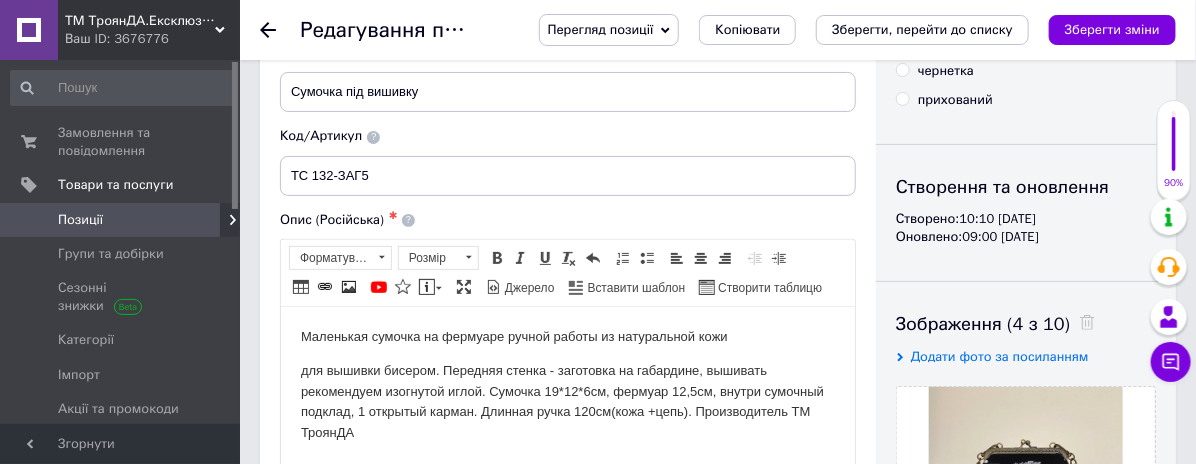 click on "Маленькая сумочка на фермуаре ручной работы из натуральной кожи" at bounding box center [567, 336] 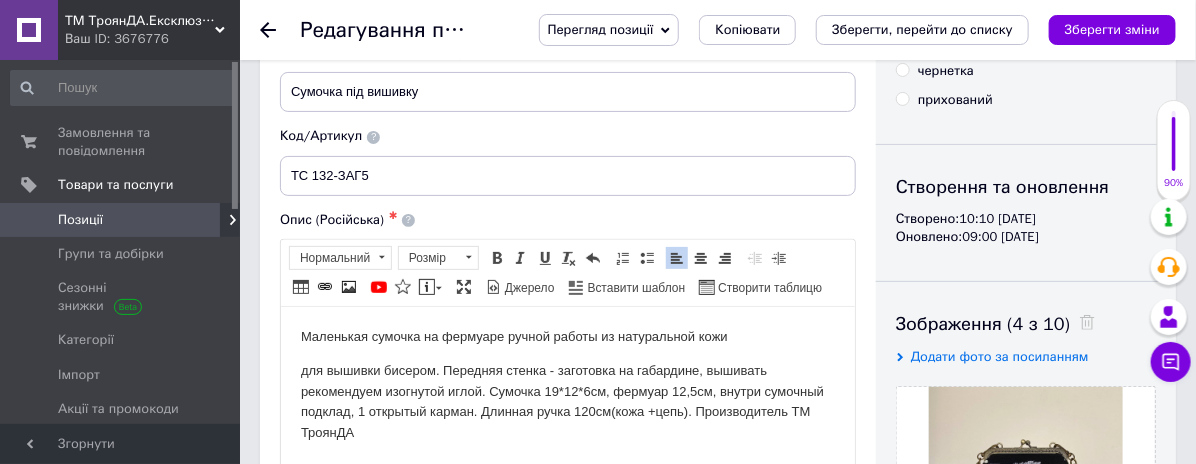 type 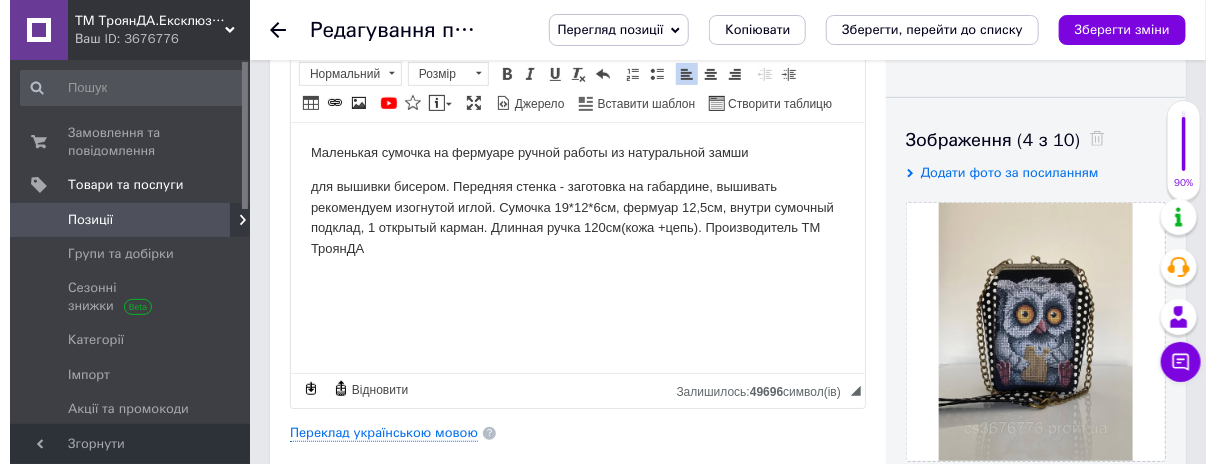 scroll, scrollTop: 333, scrollLeft: 0, axis: vertical 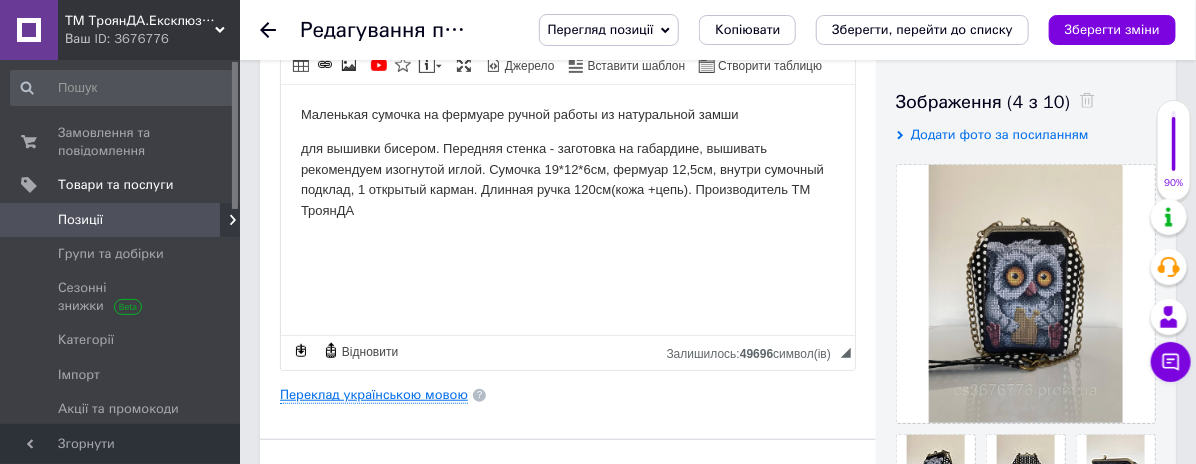 click on "Переклад українською мовою" at bounding box center [374, 395] 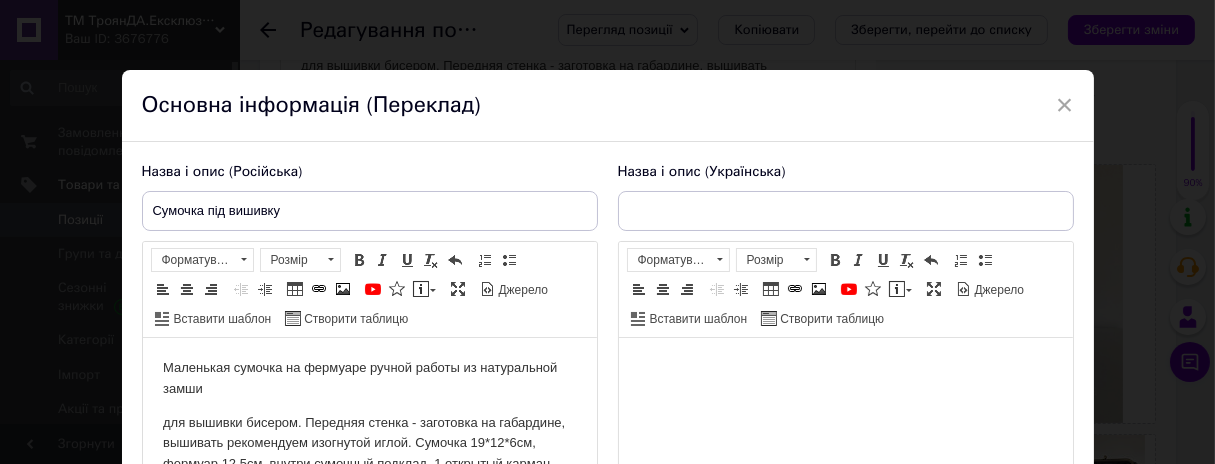 scroll, scrollTop: 0, scrollLeft: 0, axis: both 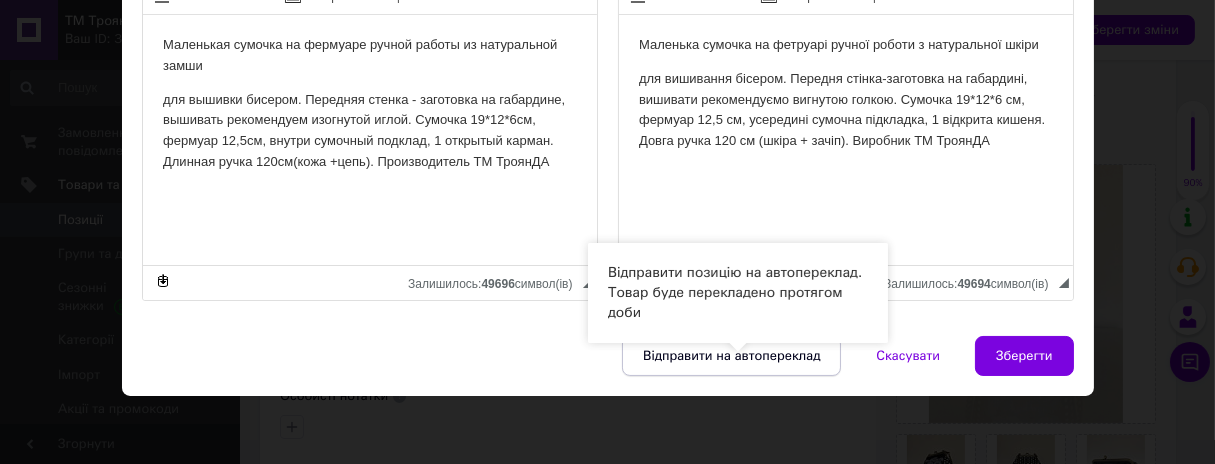 click on "Відправити на автопереклад" at bounding box center [731, 356] 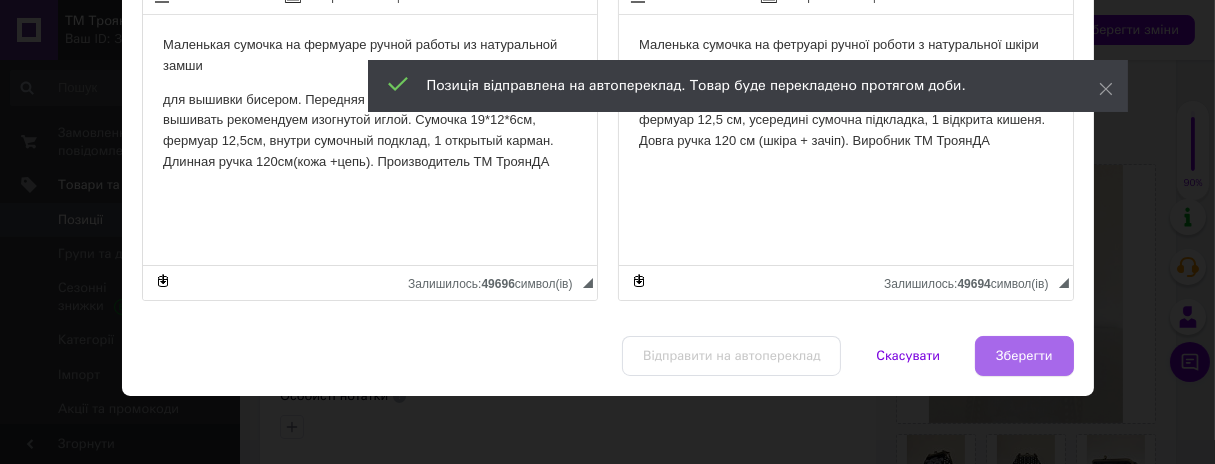 click on "Зберегти" at bounding box center [1024, 356] 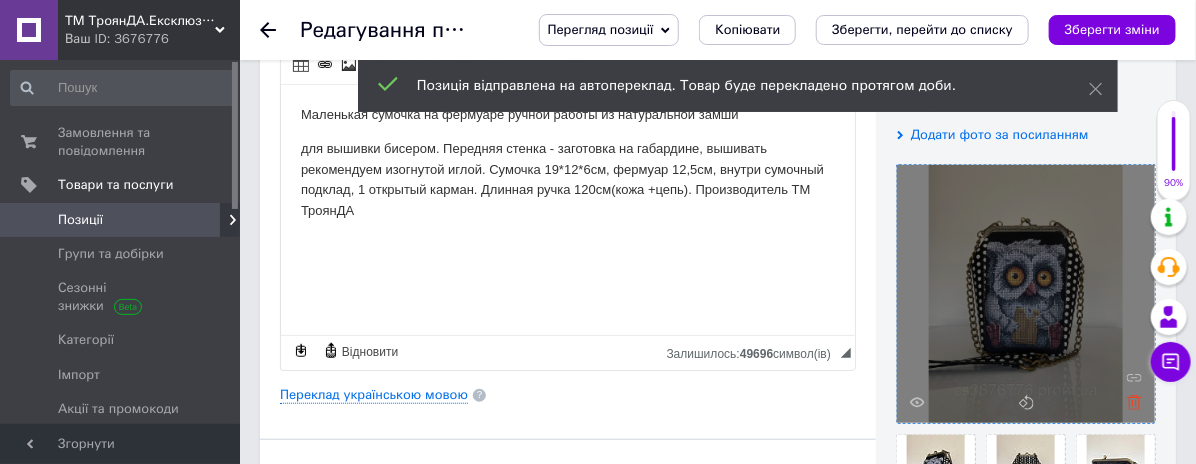 click 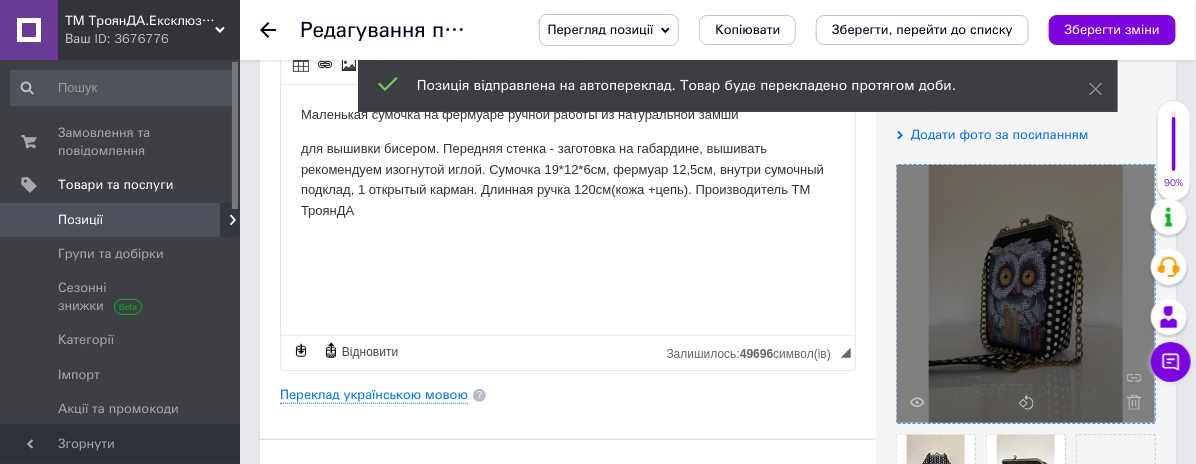 click 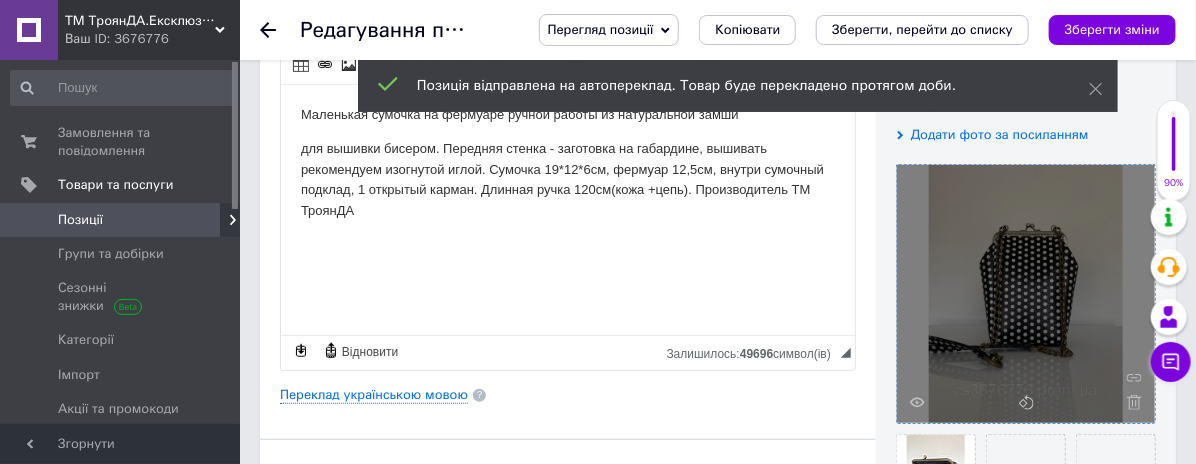 click 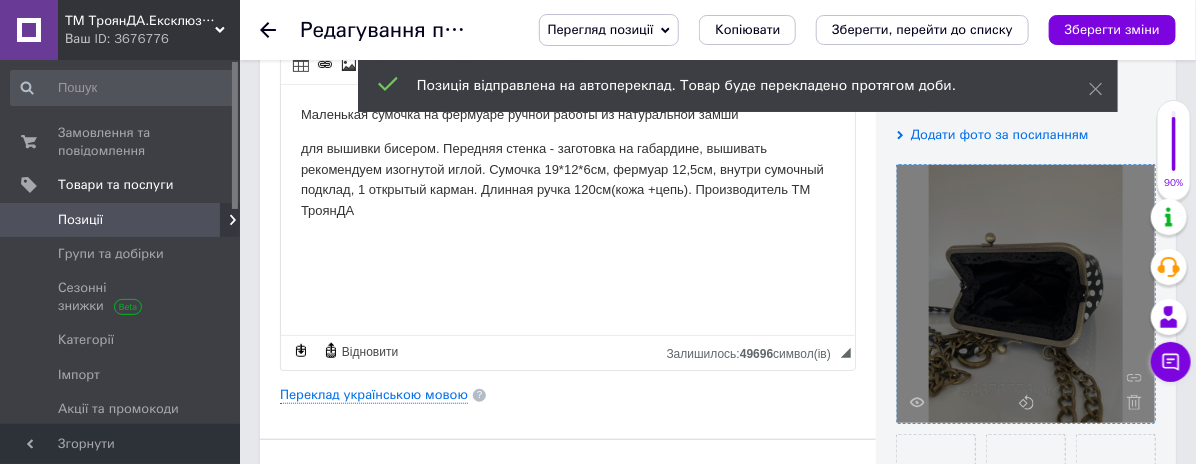 click 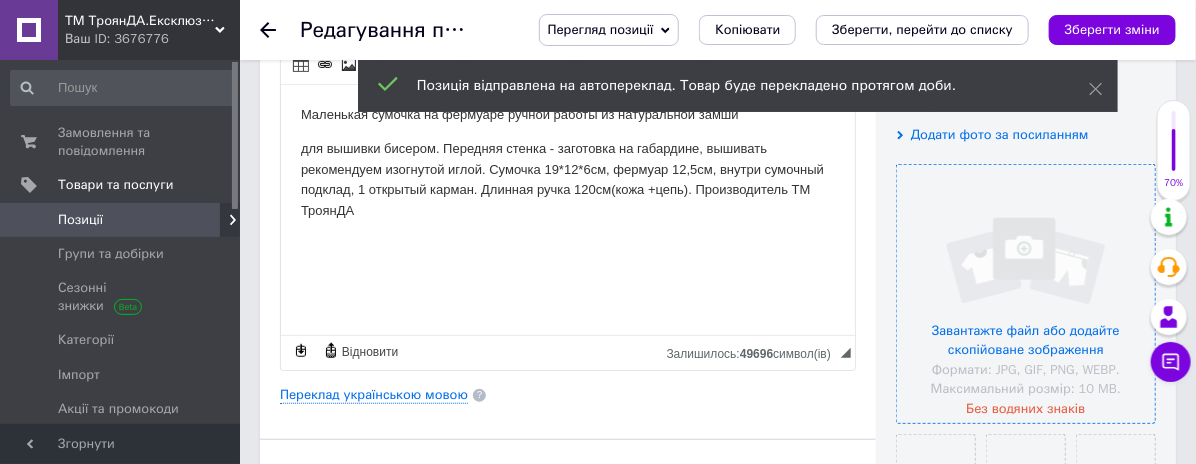 click at bounding box center (1026, 294) 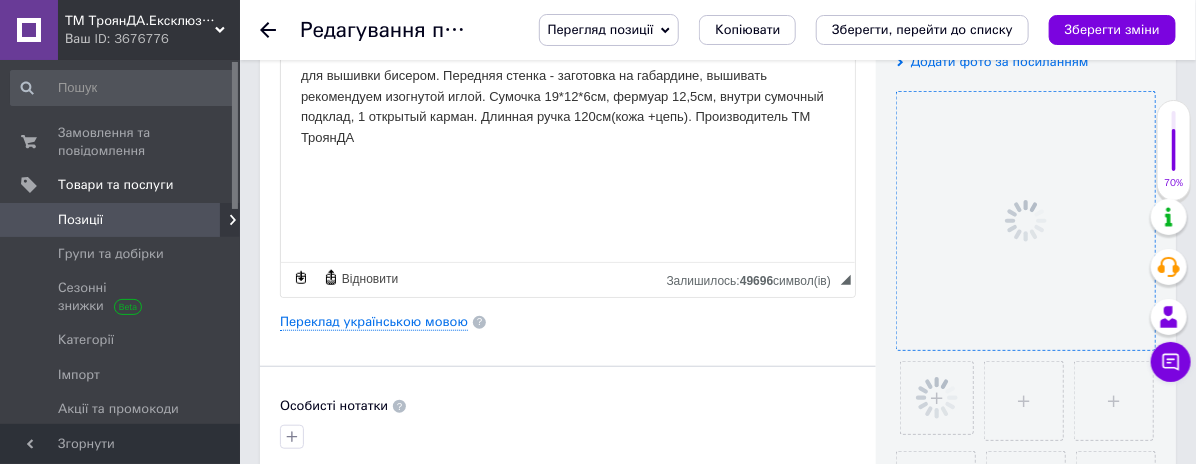 scroll, scrollTop: 444, scrollLeft: 0, axis: vertical 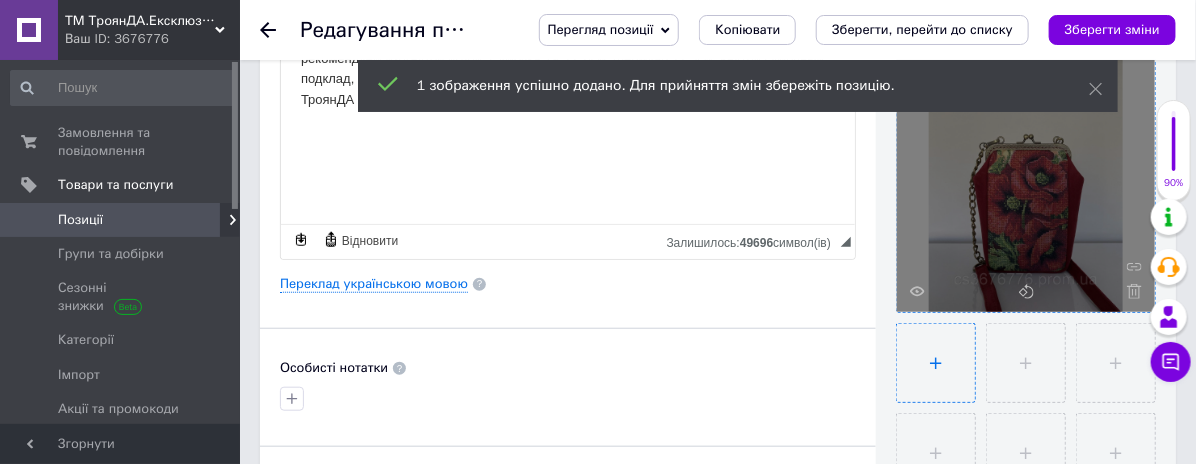 click at bounding box center [936, 363] 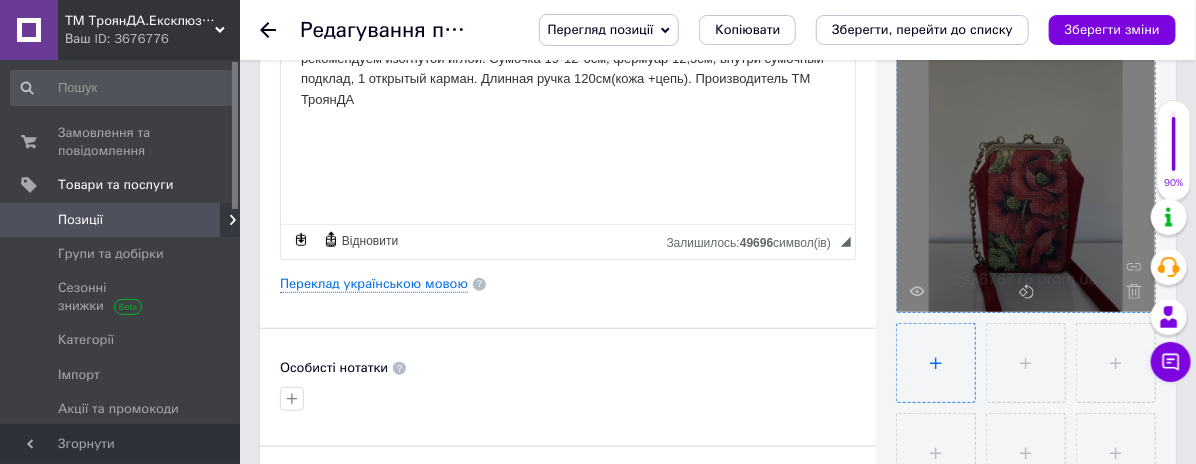 type on "C:\fakepath\517134877_2514203218931731_3116540687062326956_n.jpg" 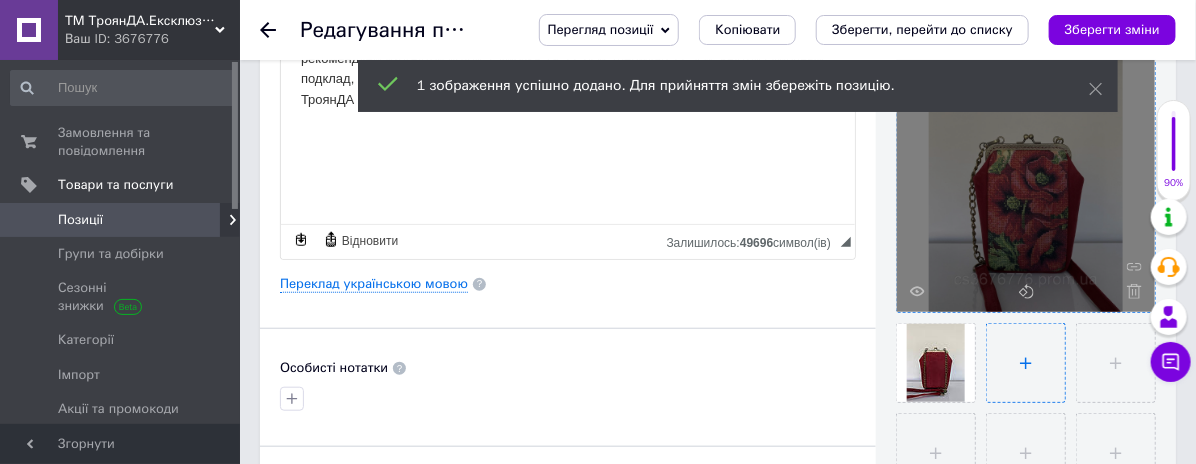 click at bounding box center [1026, 363] 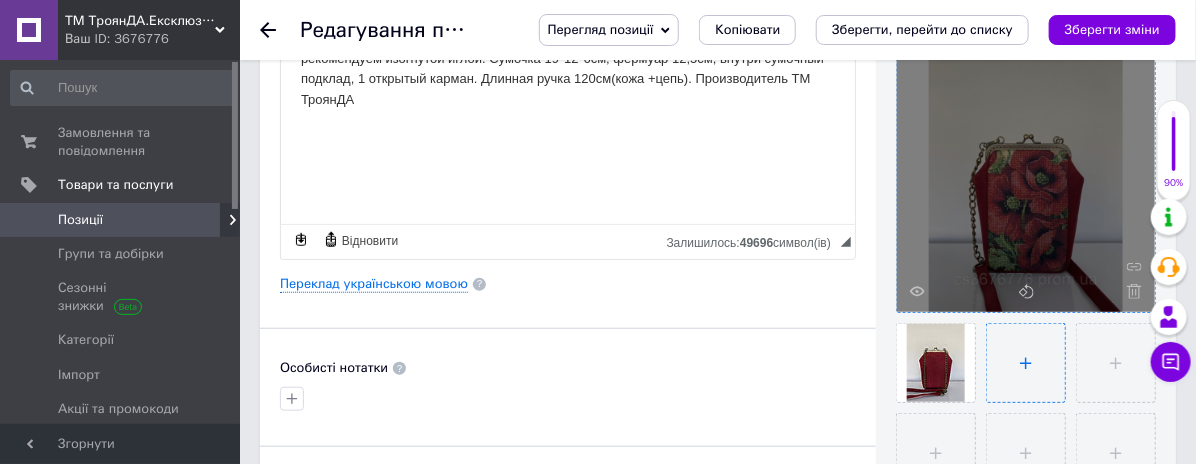 type on "C:\fakepath\517000891_2514203182265068_3555780209011395003_n.jpg" 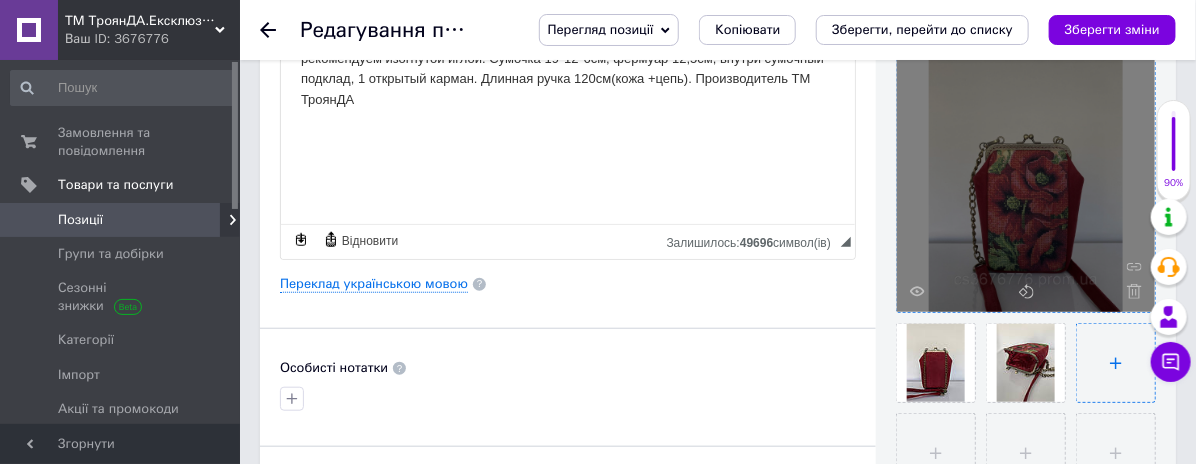 click at bounding box center (1116, 363) 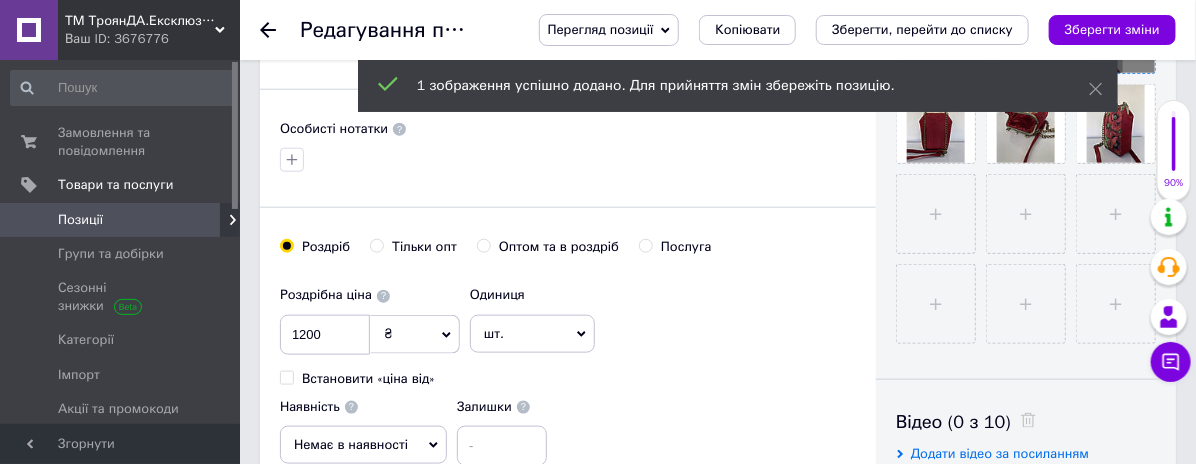 scroll, scrollTop: 777, scrollLeft: 0, axis: vertical 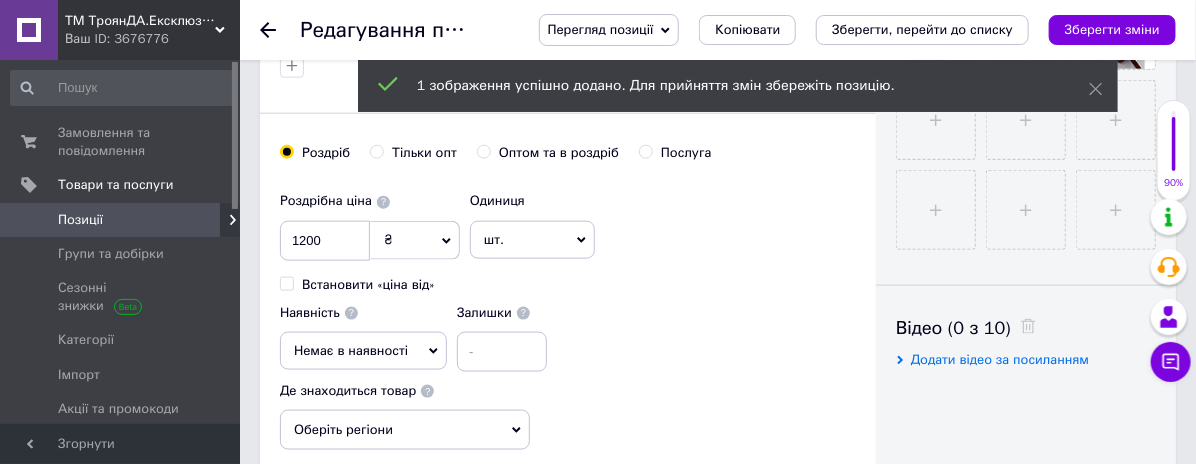 click 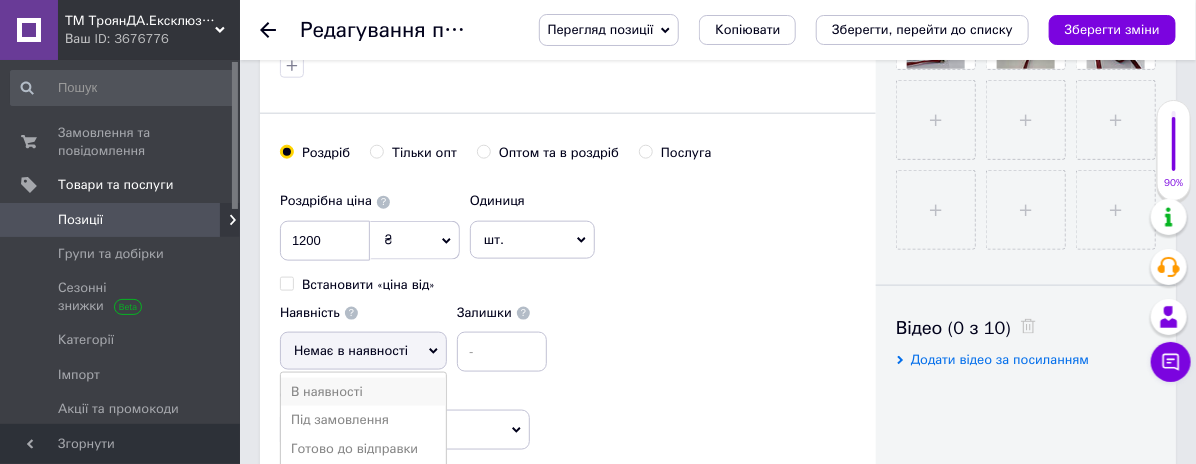 click on "В наявності" at bounding box center [363, 392] 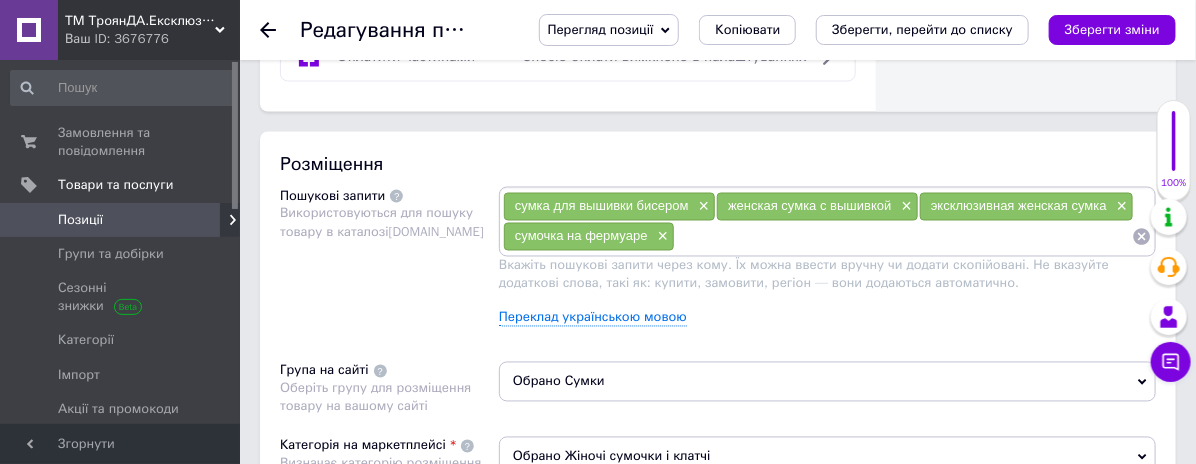 scroll, scrollTop: 1222, scrollLeft: 0, axis: vertical 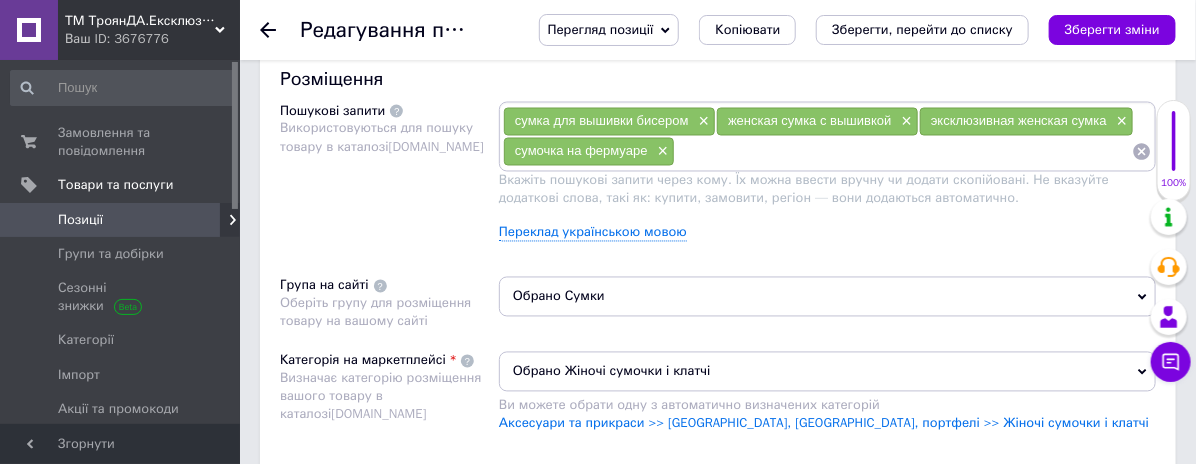 click on "Обрано Сумки" at bounding box center [827, 297] 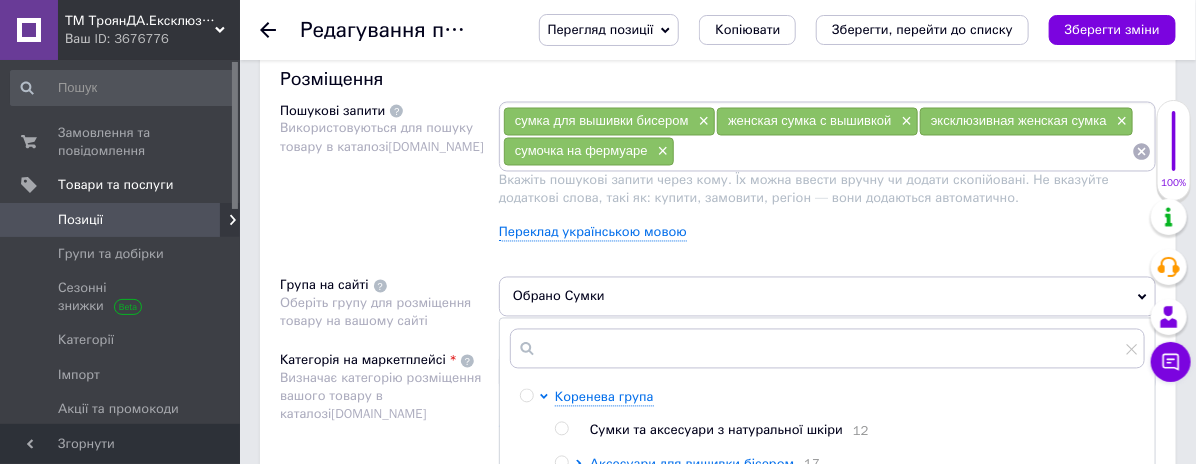click at bounding box center (547, 432) 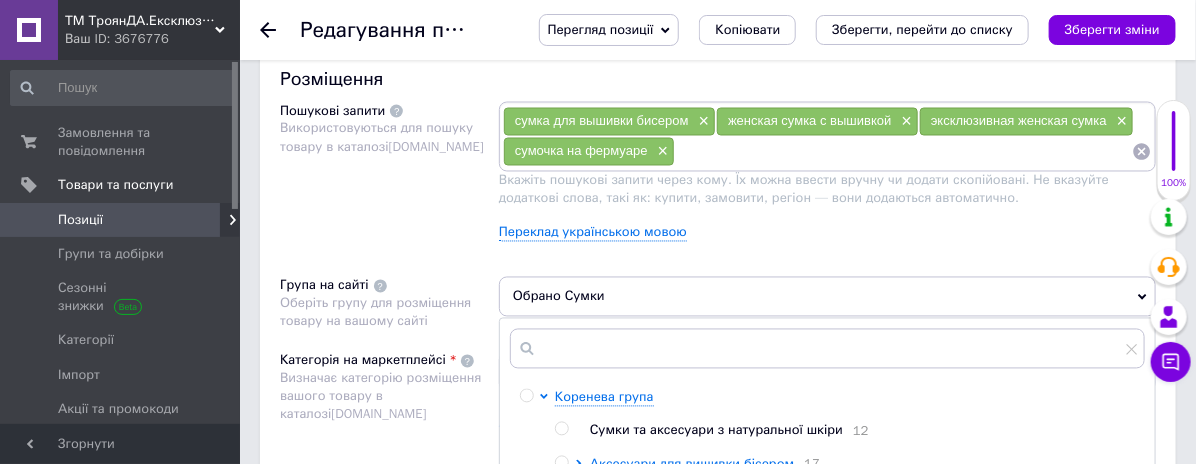click at bounding box center (562, 463) 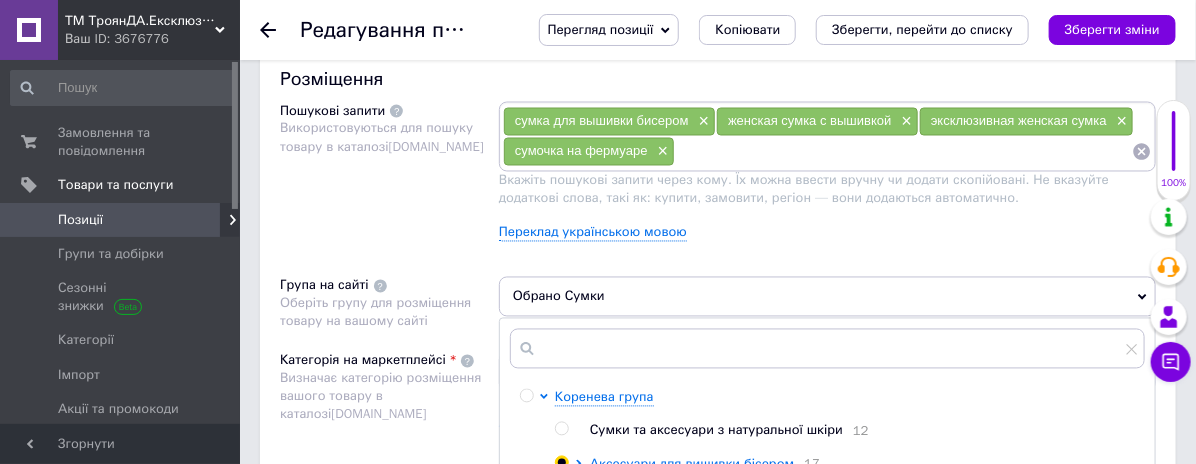 radio on "true" 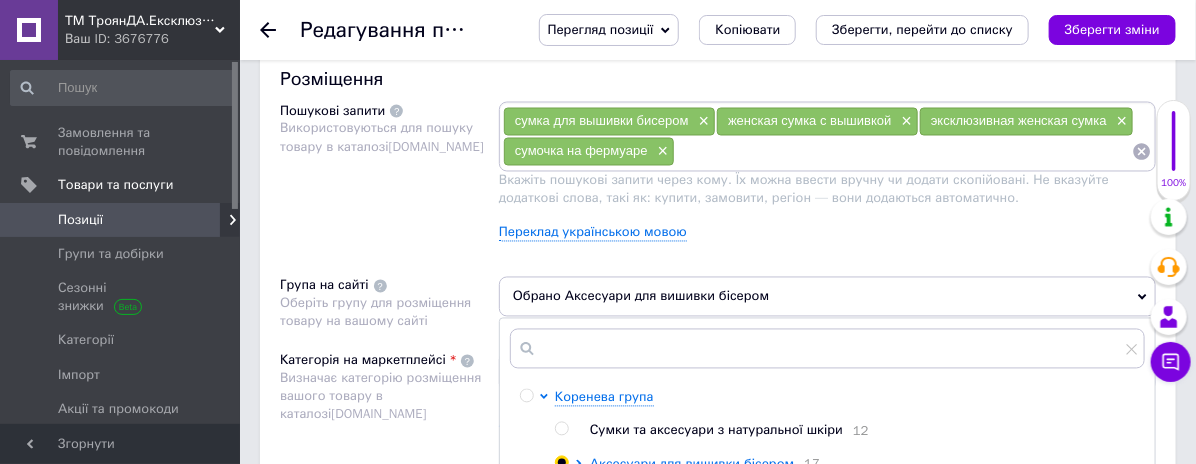 scroll, scrollTop: 1333, scrollLeft: 0, axis: vertical 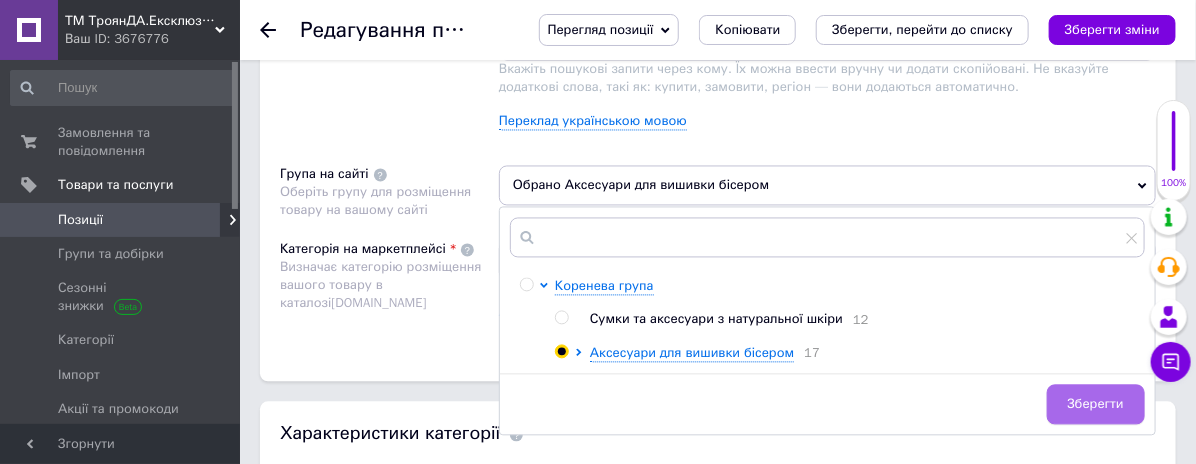 click on "Зберегти" at bounding box center (1096, 405) 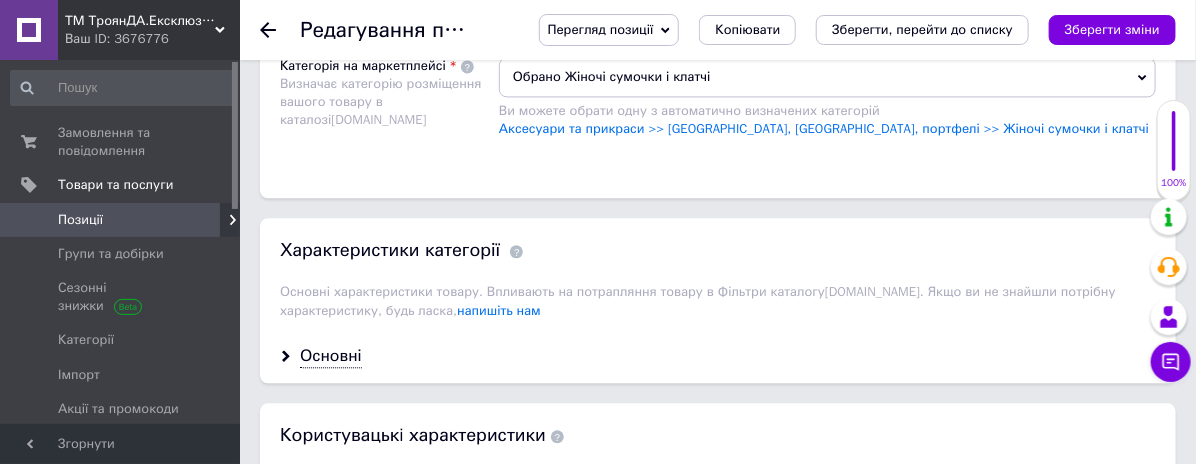 scroll, scrollTop: 1555, scrollLeft: 0, axis: vertical 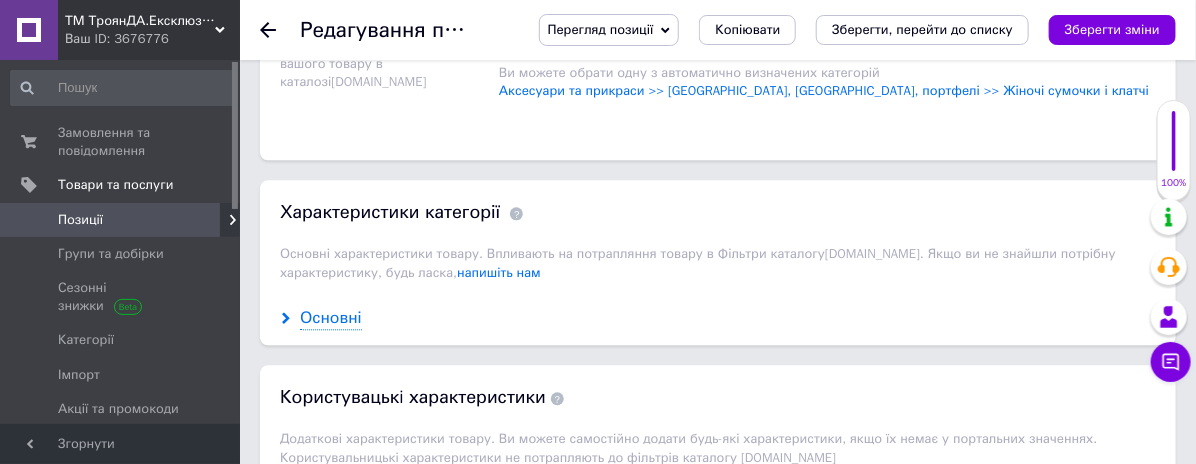 click on "Основні" at bounding box center [331, 318] 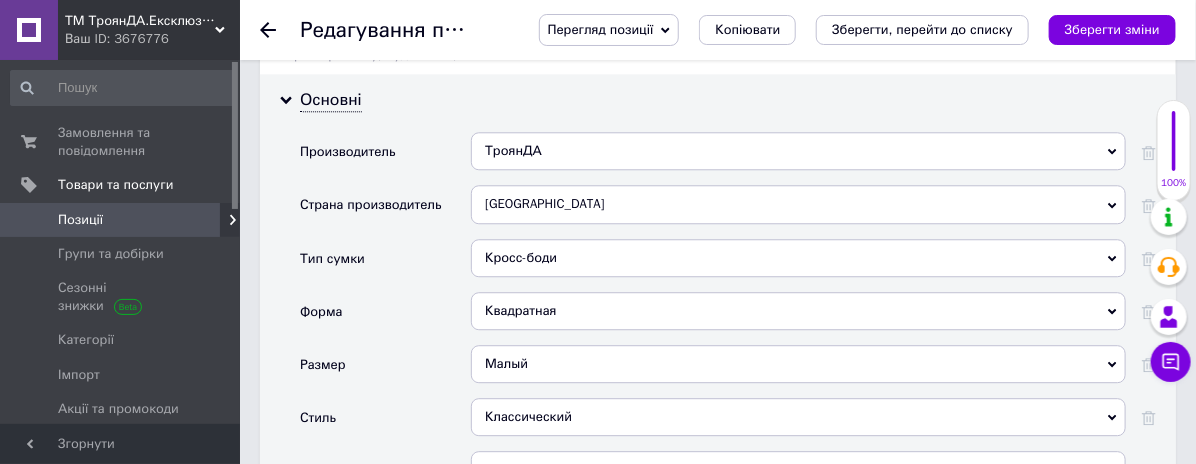 scroll, scrollTop: 1888, scrollLeft: 0, axis: vertical 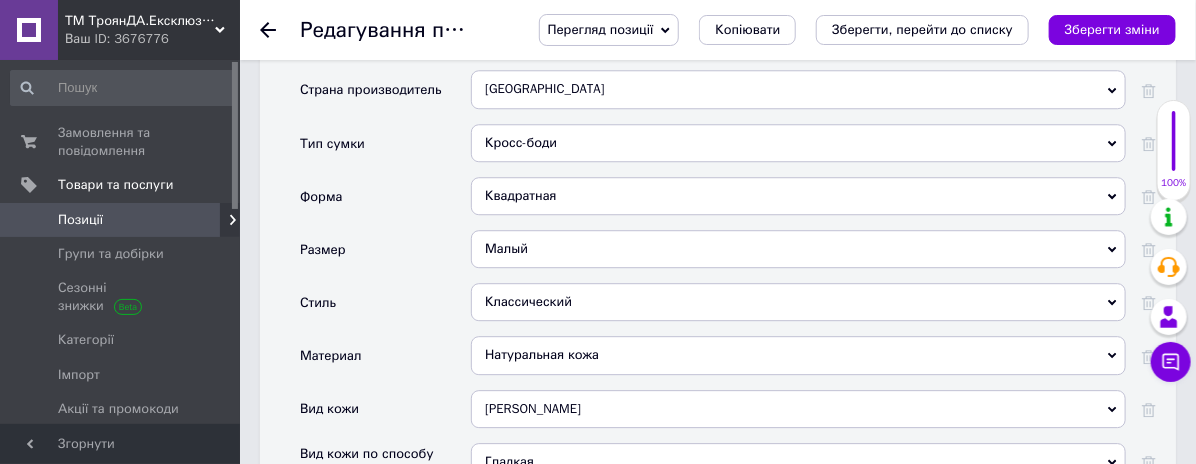 click on "Натуральная кожа" at bounding box center (798, 355) 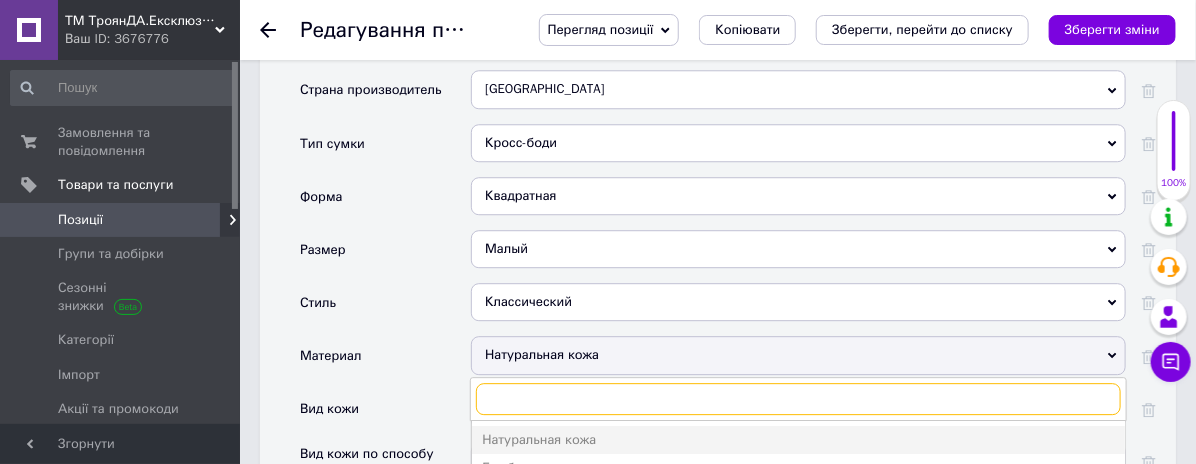 scroll, scrollTop: 2000, scrollLeft: 0, axis: vertical 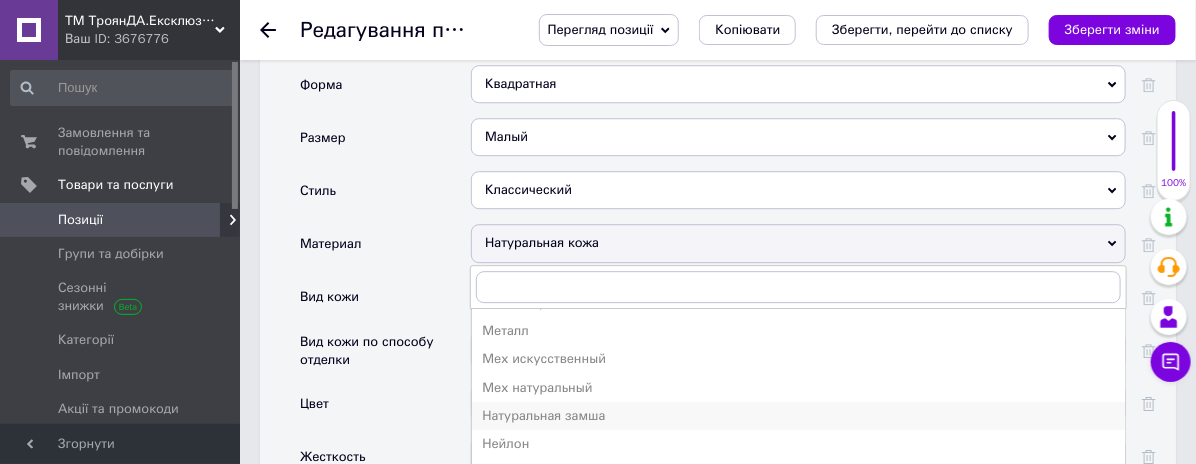 click on "Натуральная замша" at bounding box center (798, 416) 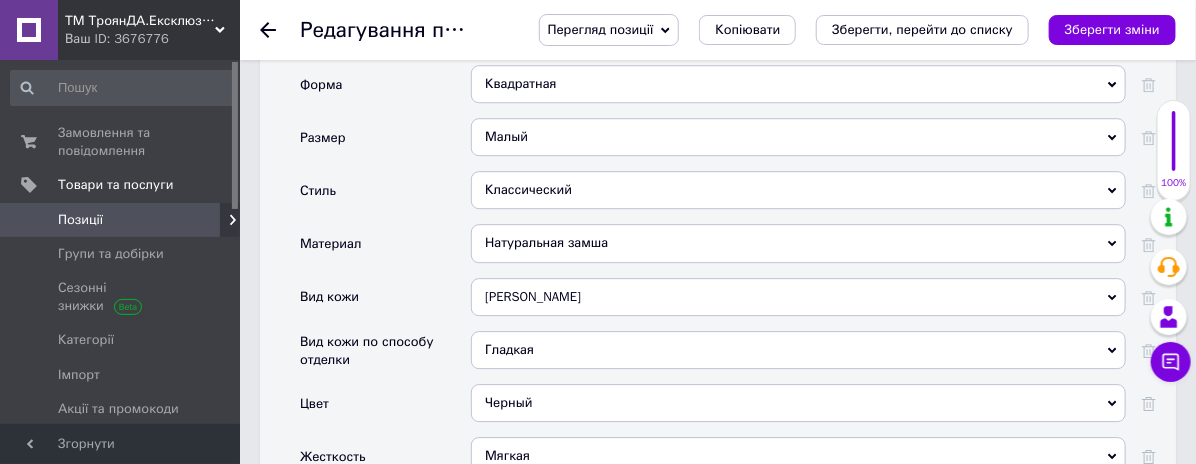 click on "[PERSON_NAME]" at bounding box center (798, 297) 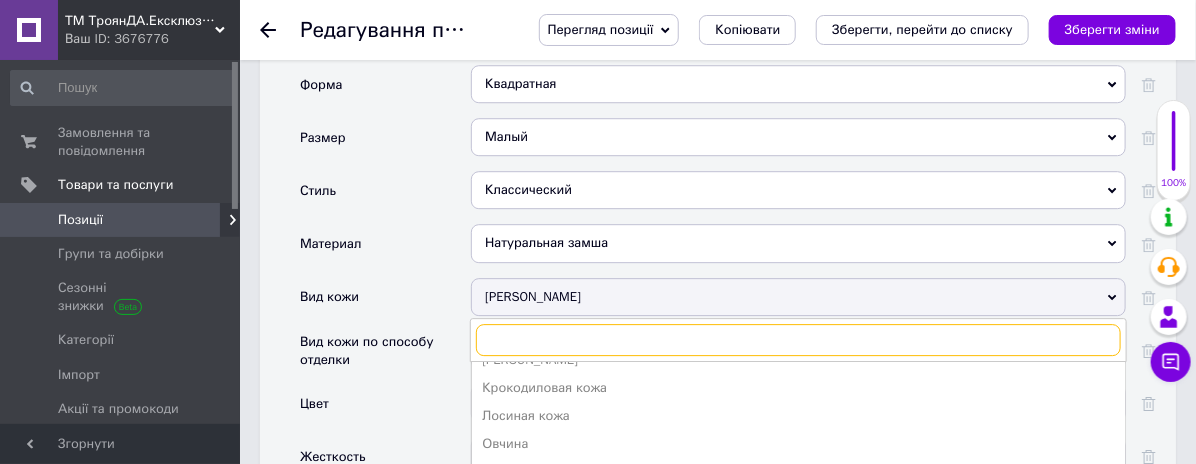 scroll, scrollTop: 500, scrollLeft: 0, axis: vertical 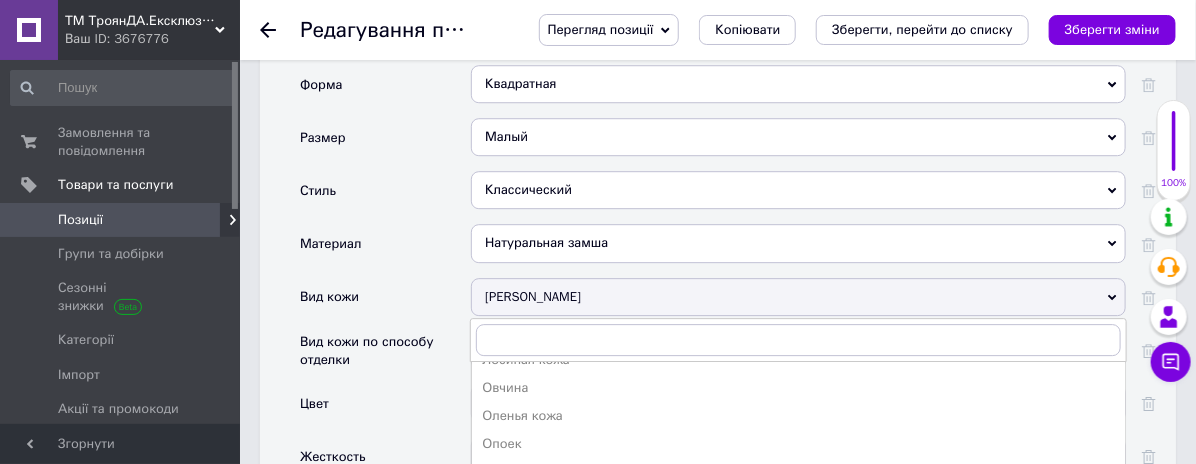 click on "Вид кожи" at bounding box center (385, 304) 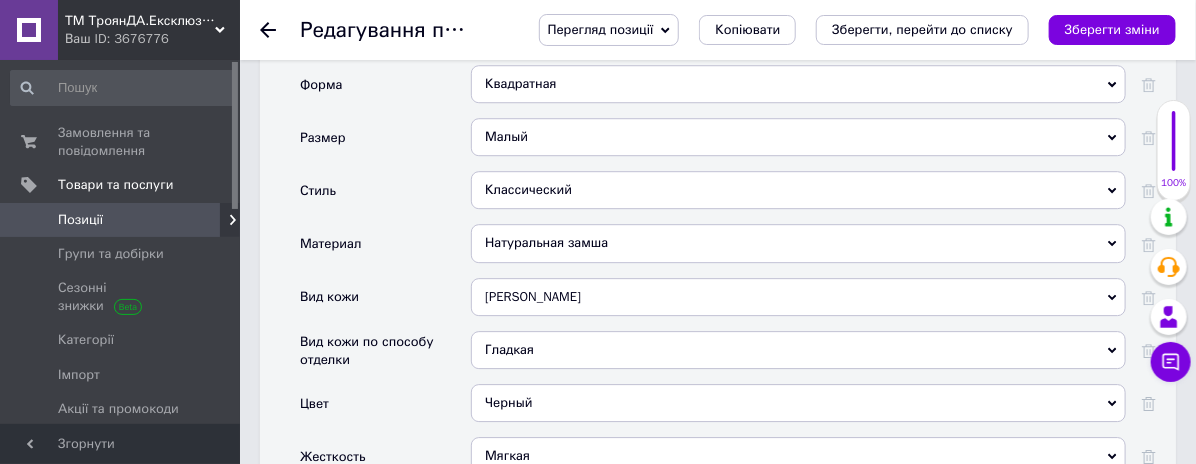 click 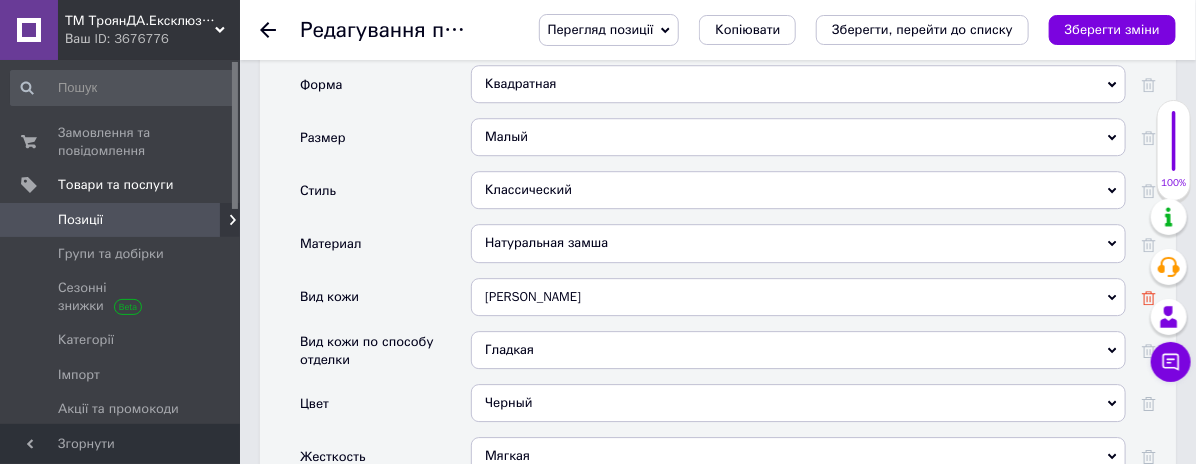 click 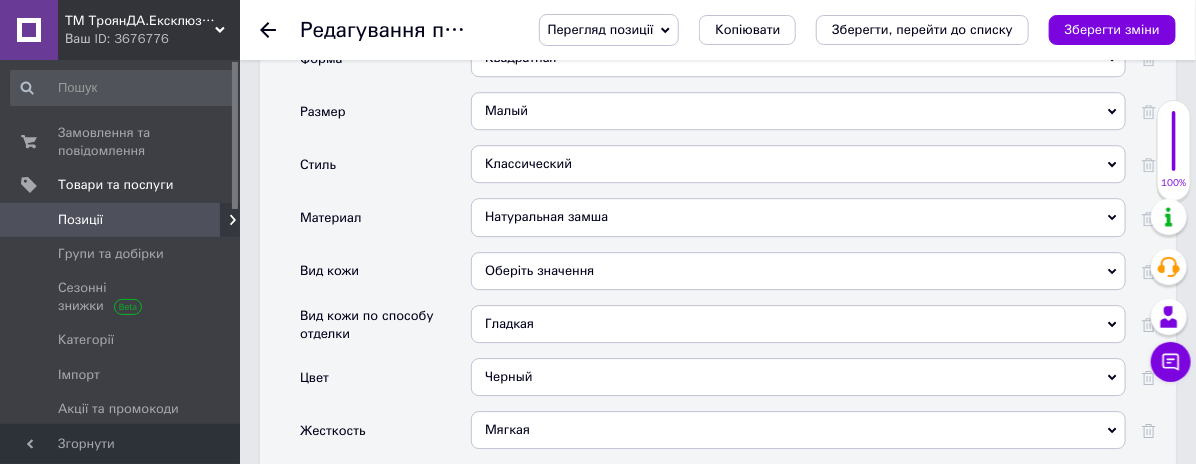 scroll, scrollTop: 2111, scrollLeft: 0, axis: vertical 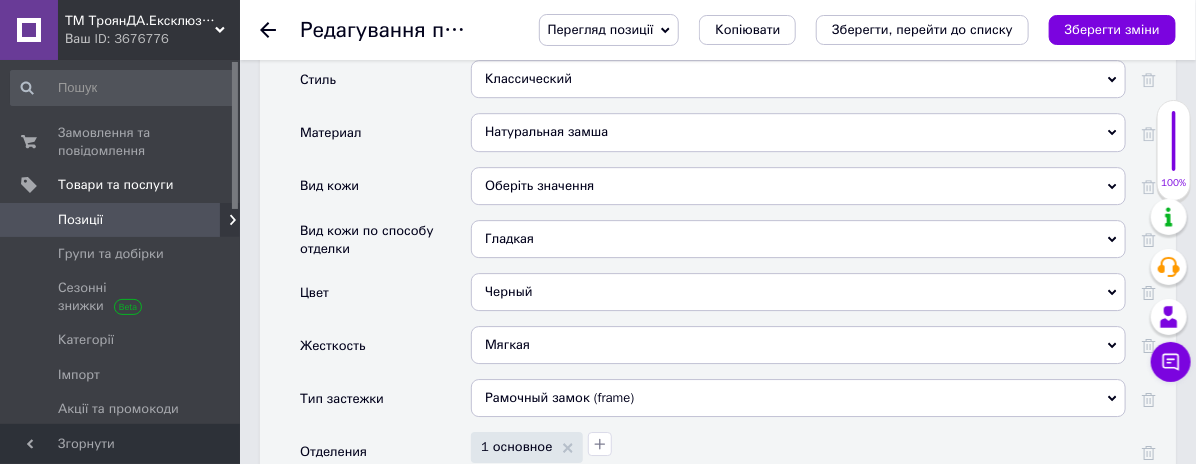click on "Черный" at bounding box center (798, 292) 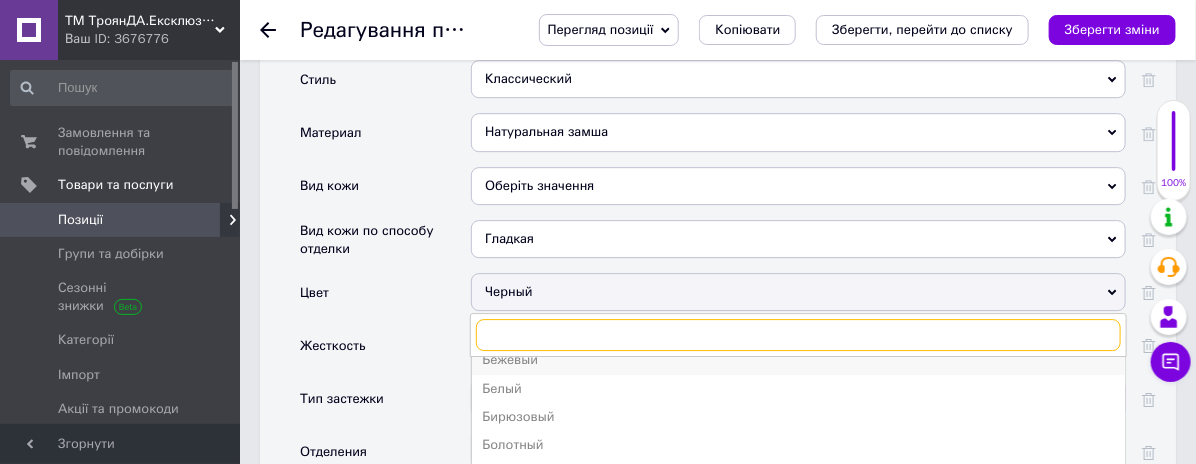 scroll, scrollTop: 111, scrollLeft: 0, axis: vertical 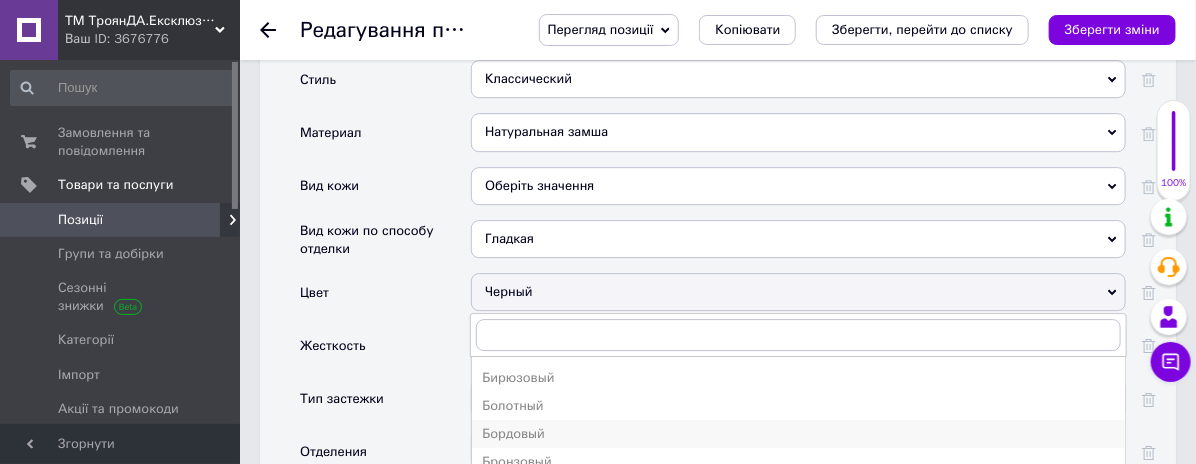 click on "Бордовый" at bounding box center (798, 434) 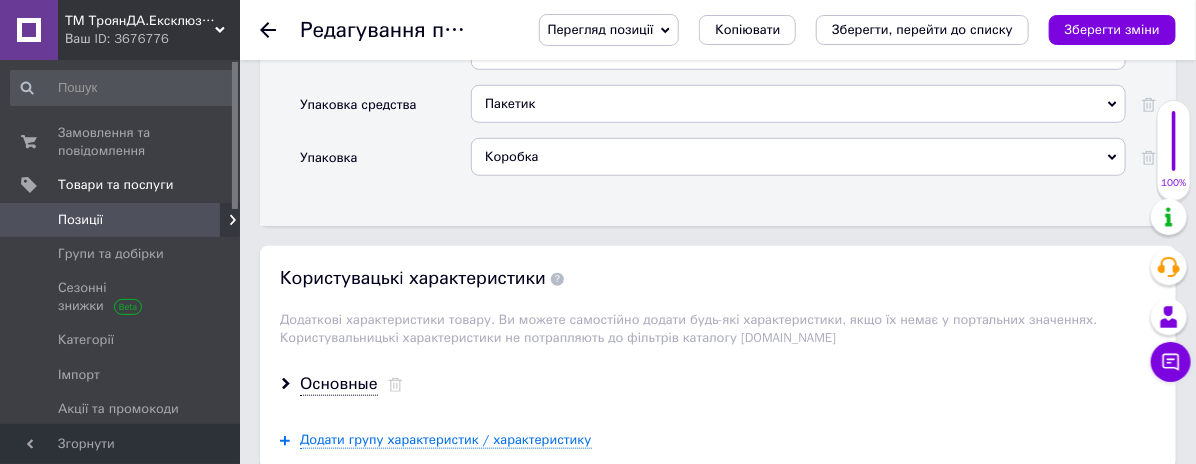 scroll, scrollTop: 3222, scrollLeft: 0, axis: vertical 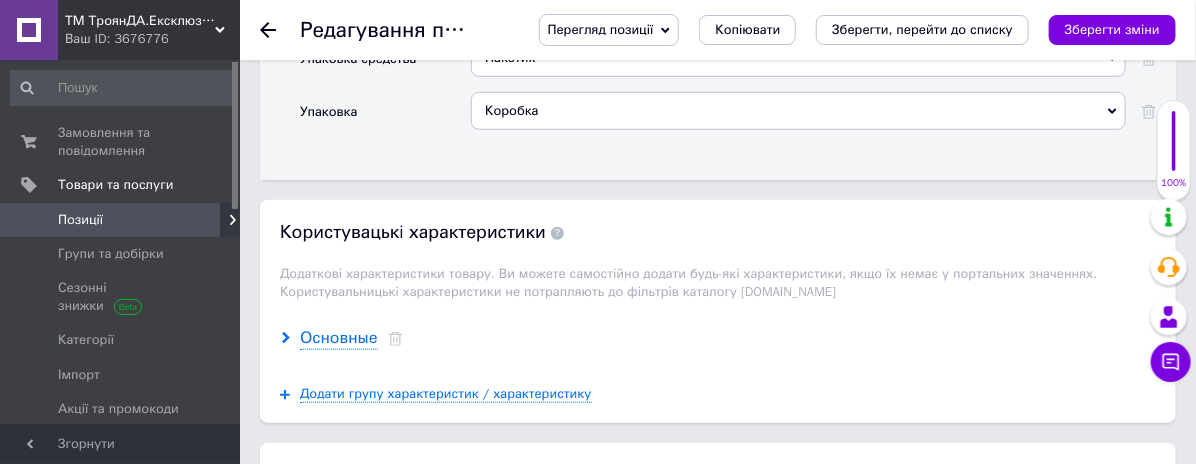 click on "Основные" at bounding box center [339, 338] 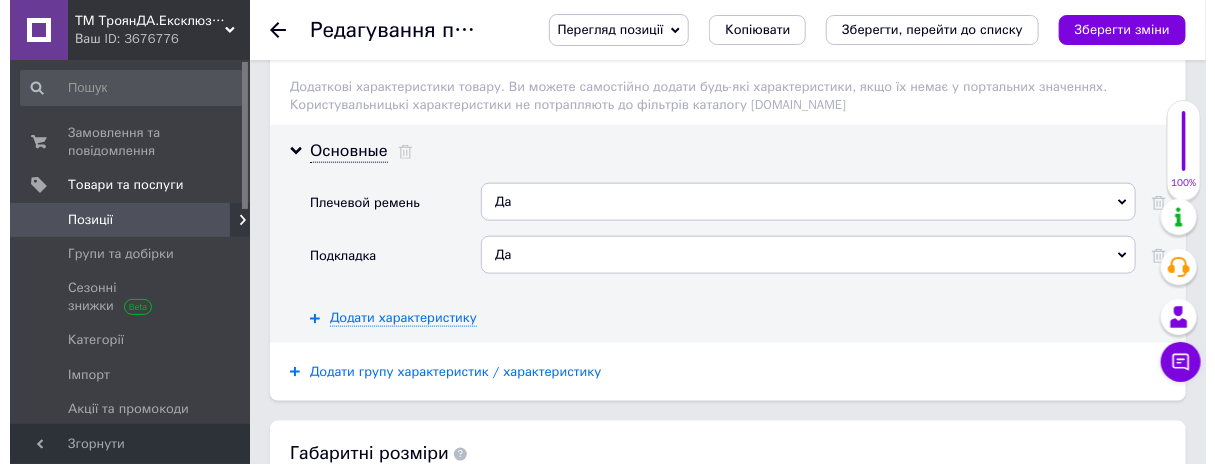 scroll, scrollTop: 3444, scrollLeft: 0, axis: vertical 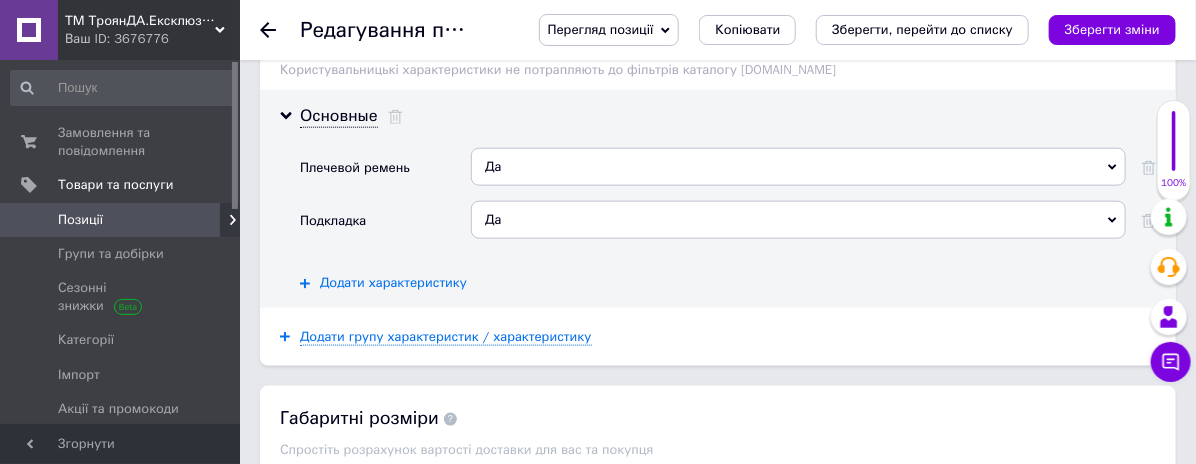 click on "Додати характеристику" at bounding box center [393, 283] 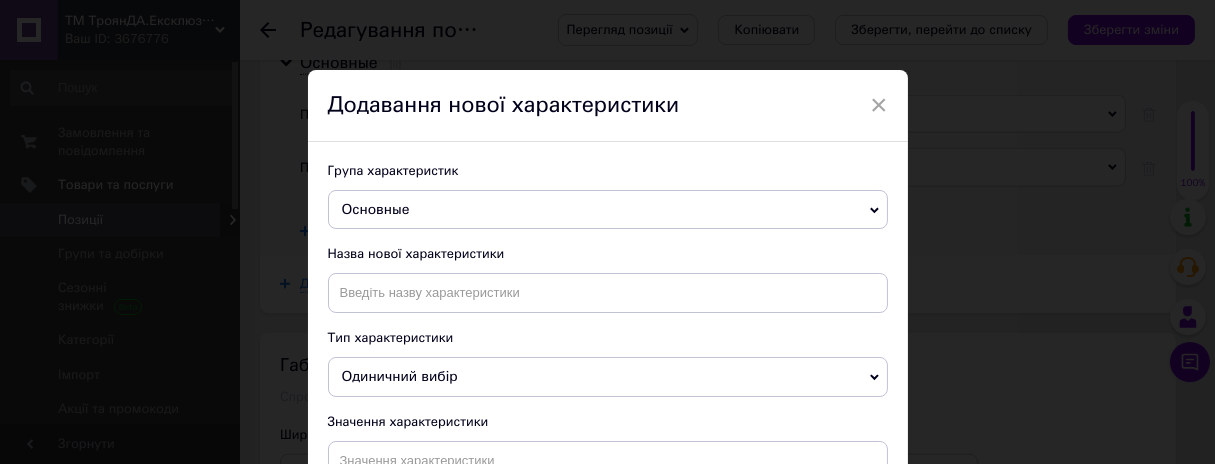 click on "Основные" at bounding box center (608, 210) 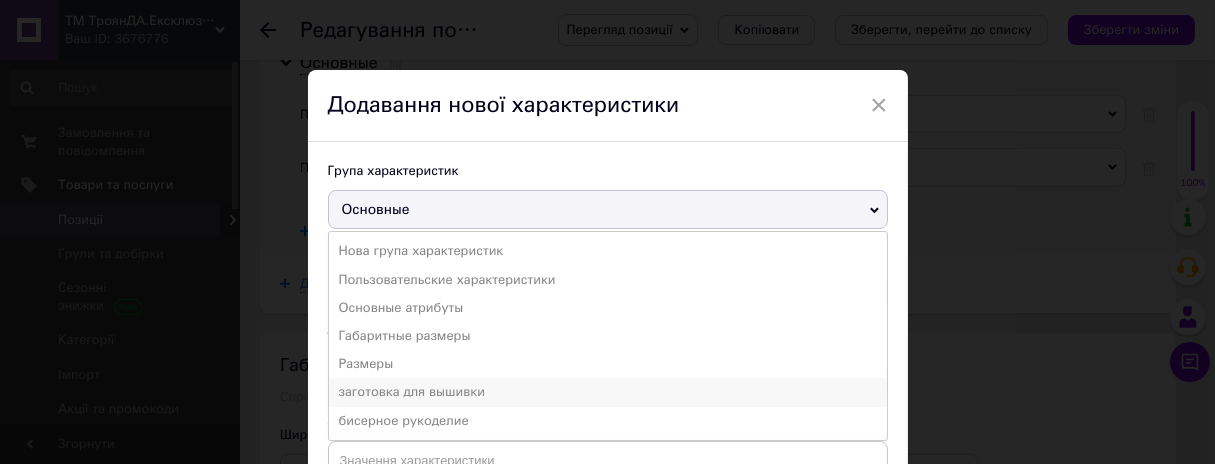 click on "заготовка для вышивки" at bounding box center [608, 392] 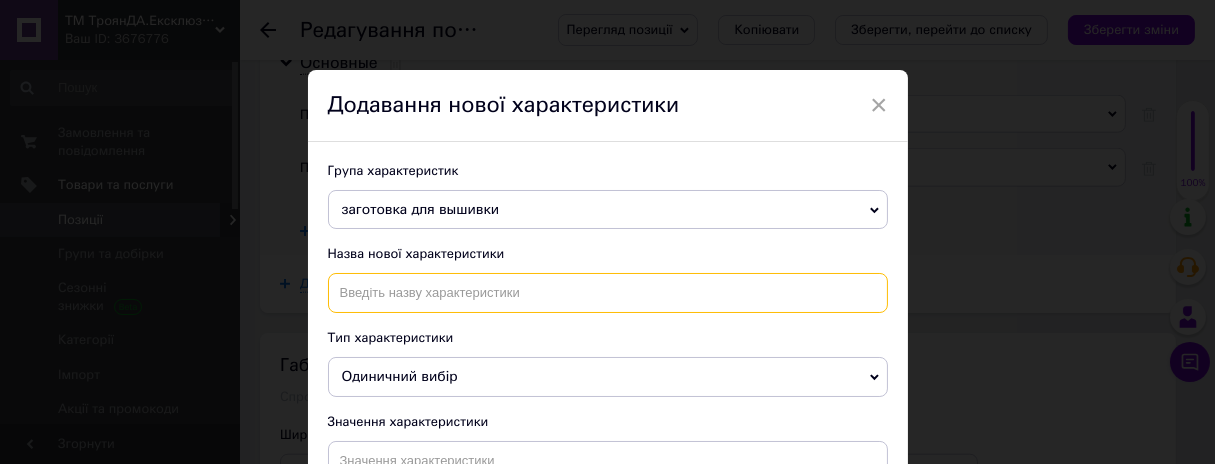 click at bounding box center [608, 293] 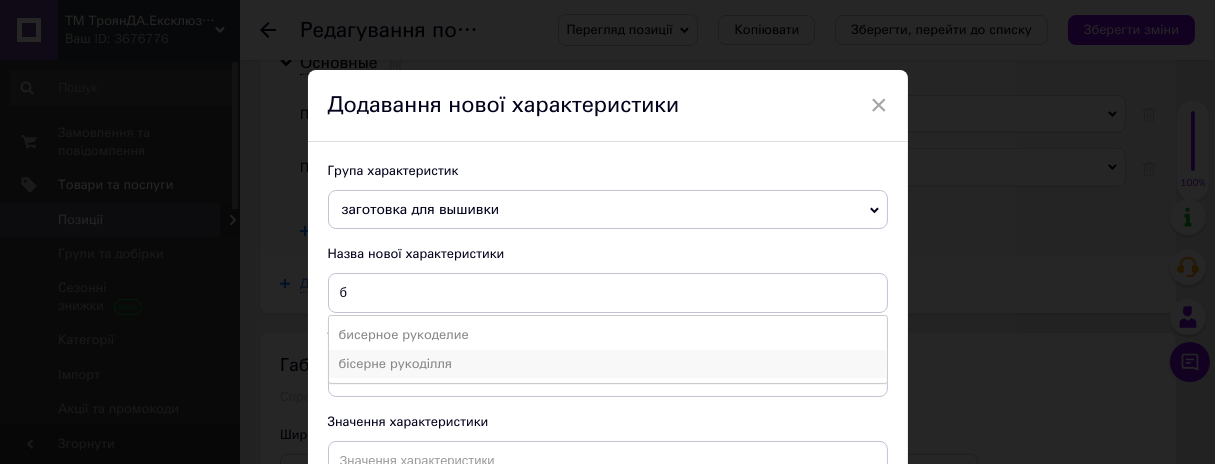 click on "бісерне рукоділля" at bounding box center (608, 364) 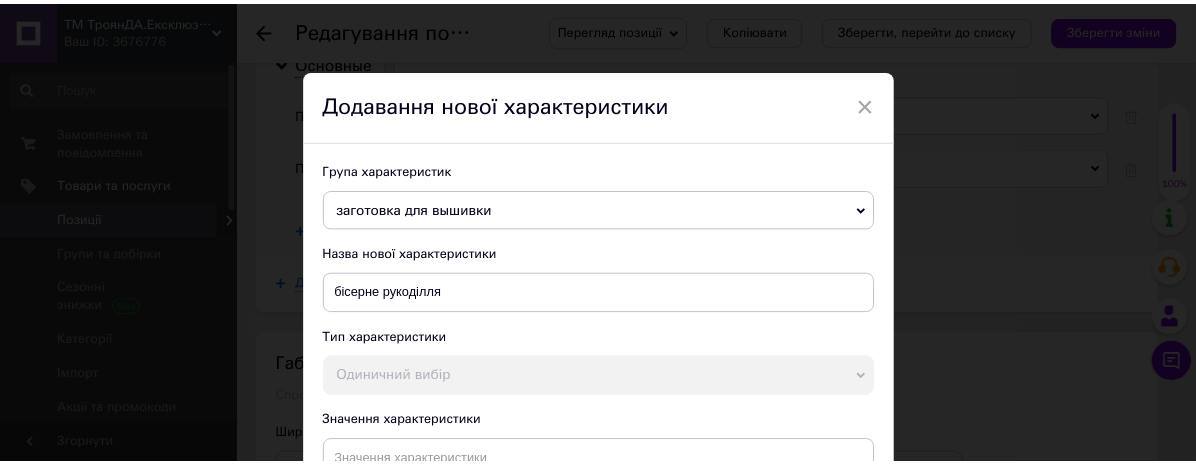 scroll, scrollTop: 111, scrollLeft: 0, axis: vertical 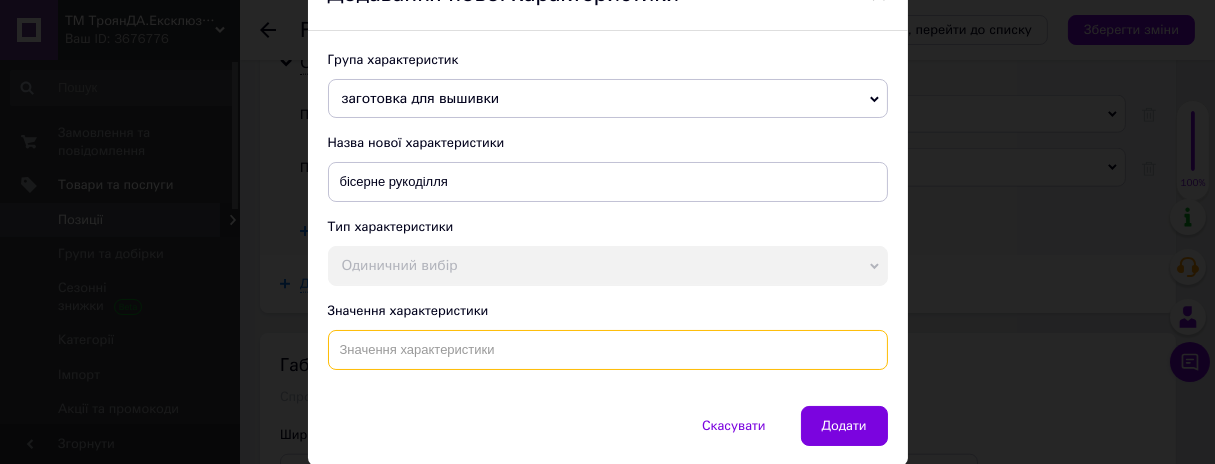 click at bounding box center [608, 350] 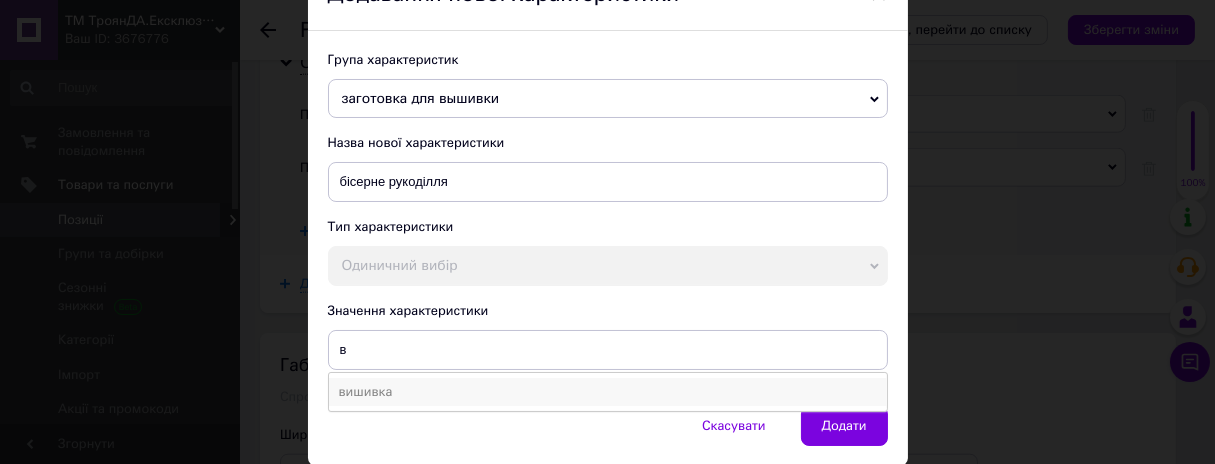 click on "вишивка" at bounding box center [608, 392] 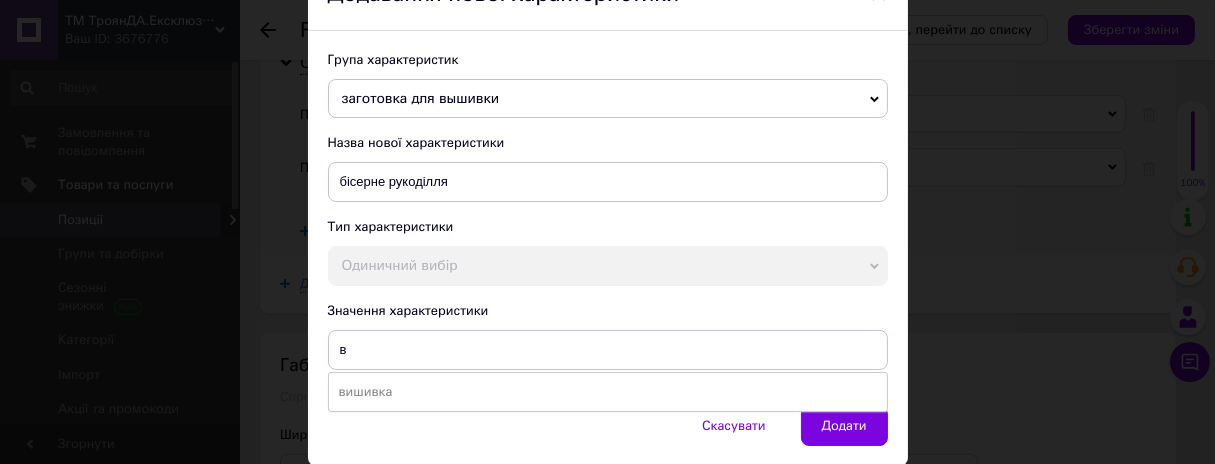 type on "вишивка" 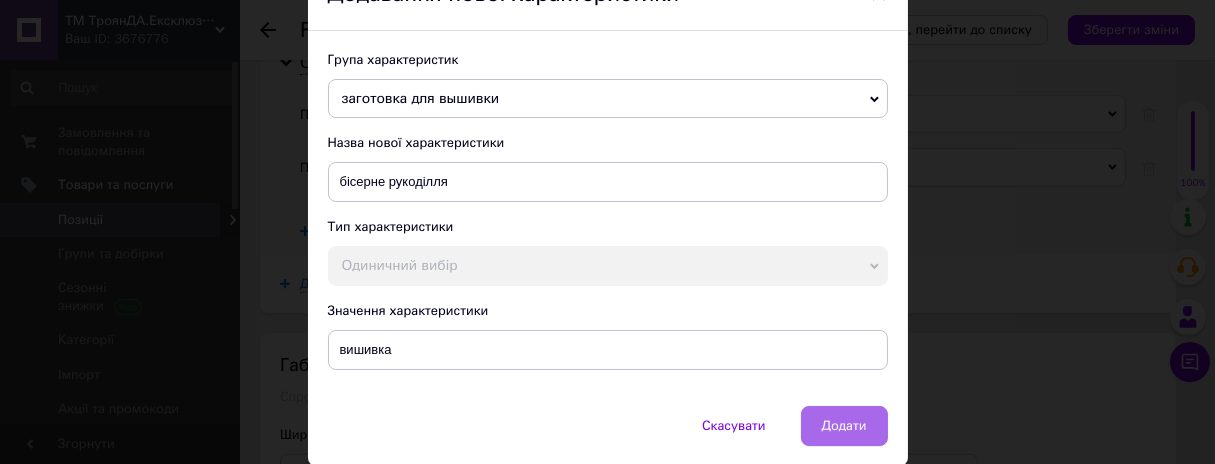 click on "Додати" at bounding box center [844, 426] 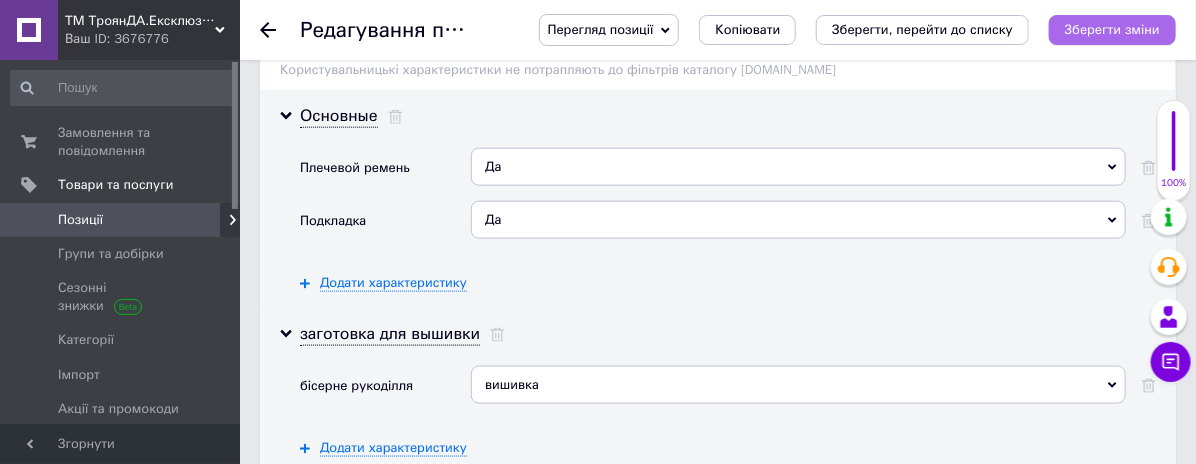 click on "Зберегти зміни" at bounding box center [1112, 29] 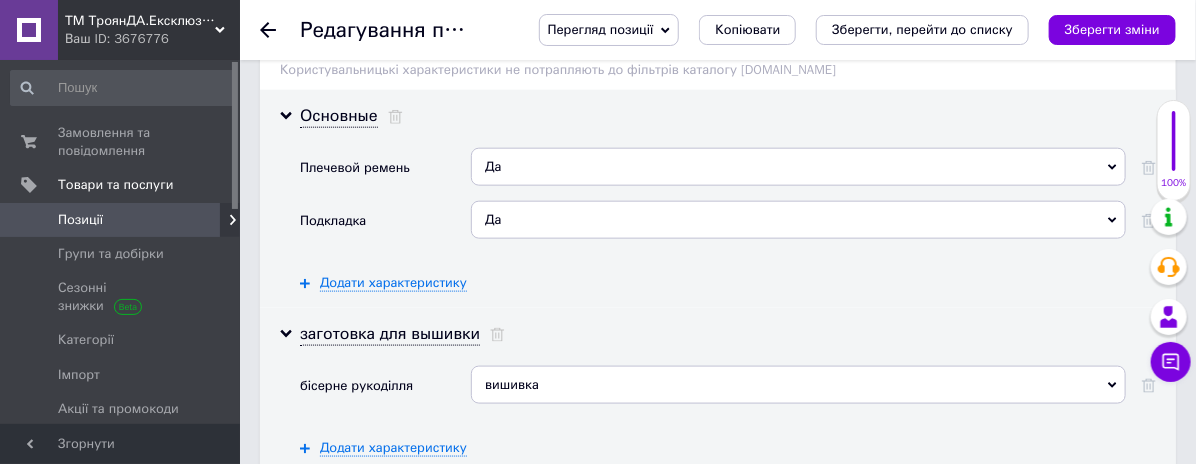 click 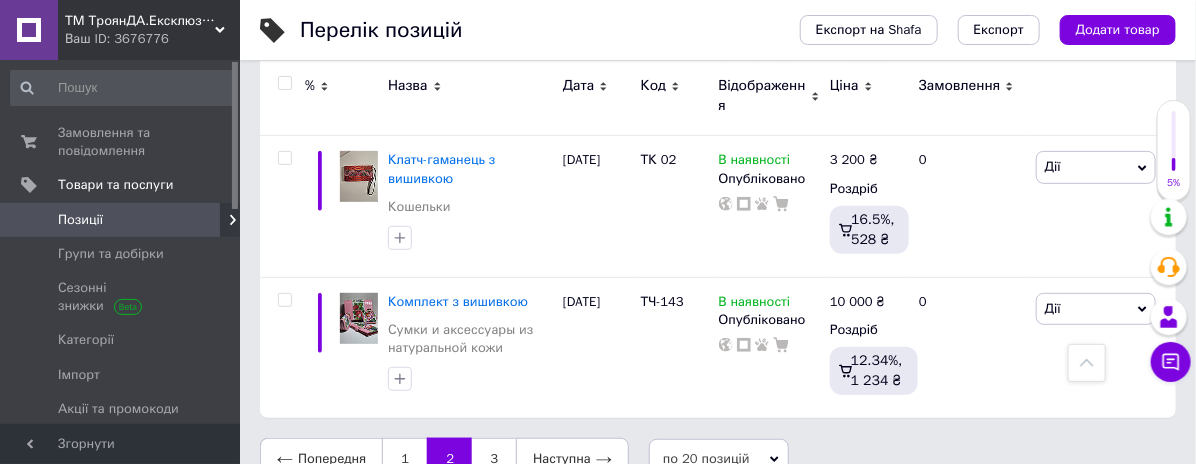 scroll, scrollTop: 2937, scrollLeft: 0, axis: vertical 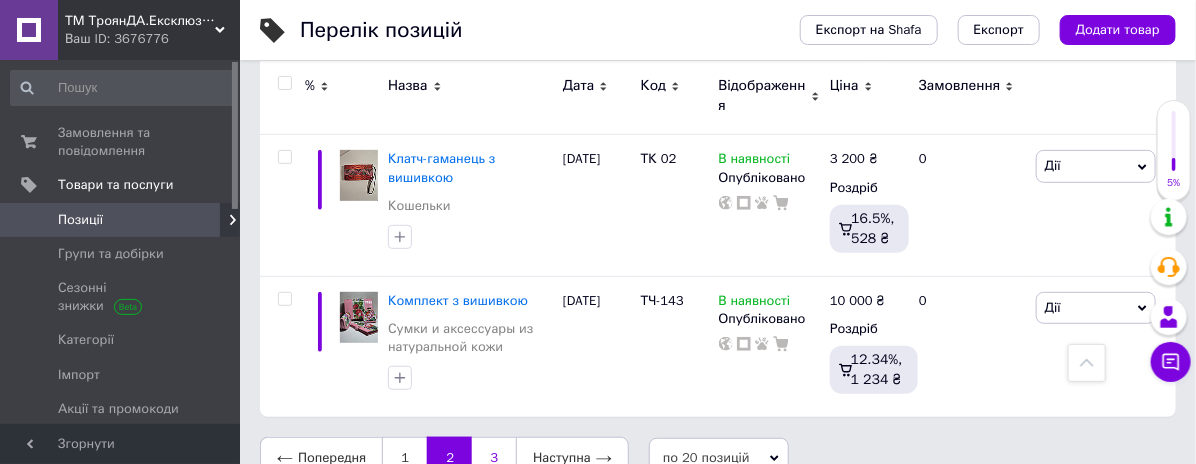 click on "3" at bounding box center [494, 458] 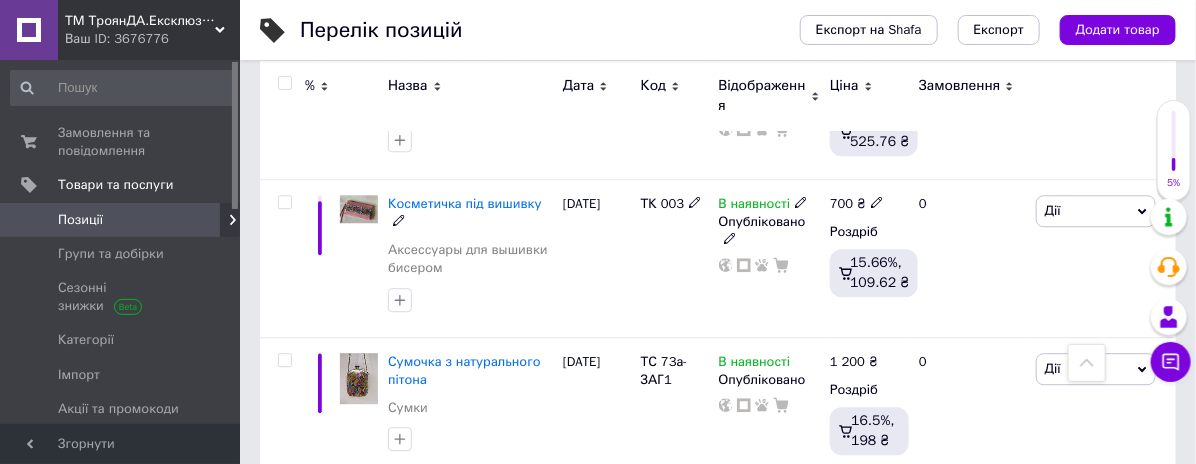 scroll, scrollTop: 1687, scrollLeft: 0, axis: vertical 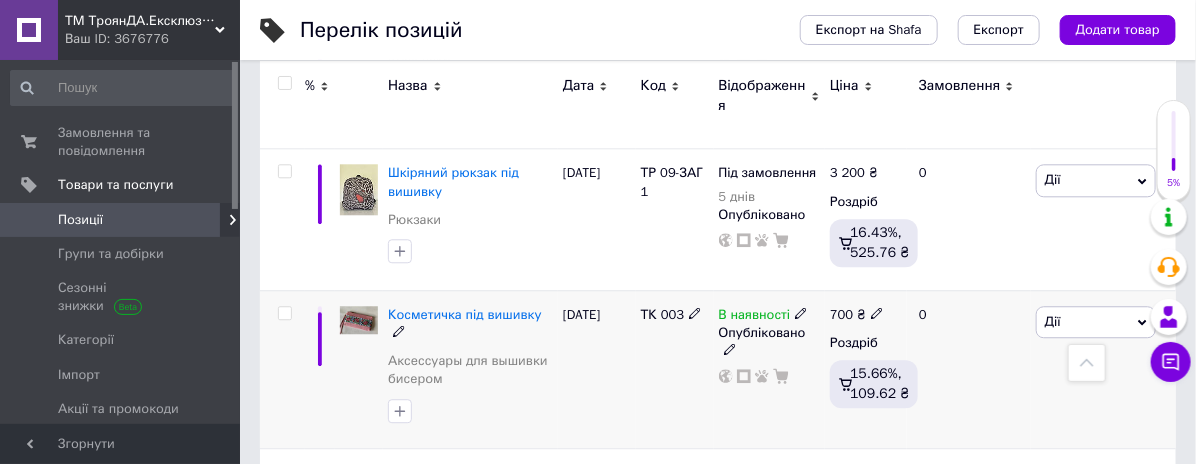 click 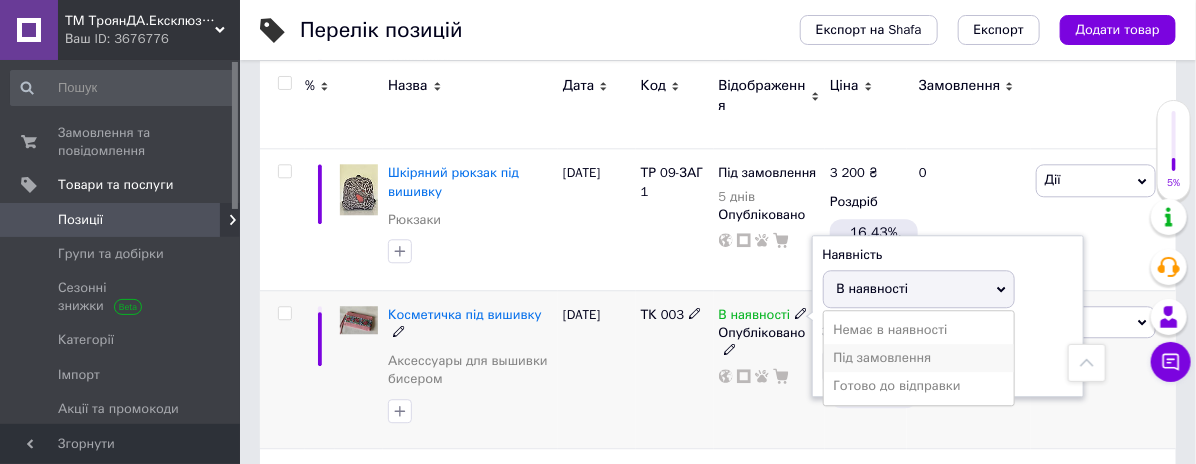 click on "Під замовлення" at bounding box center (919, 358) 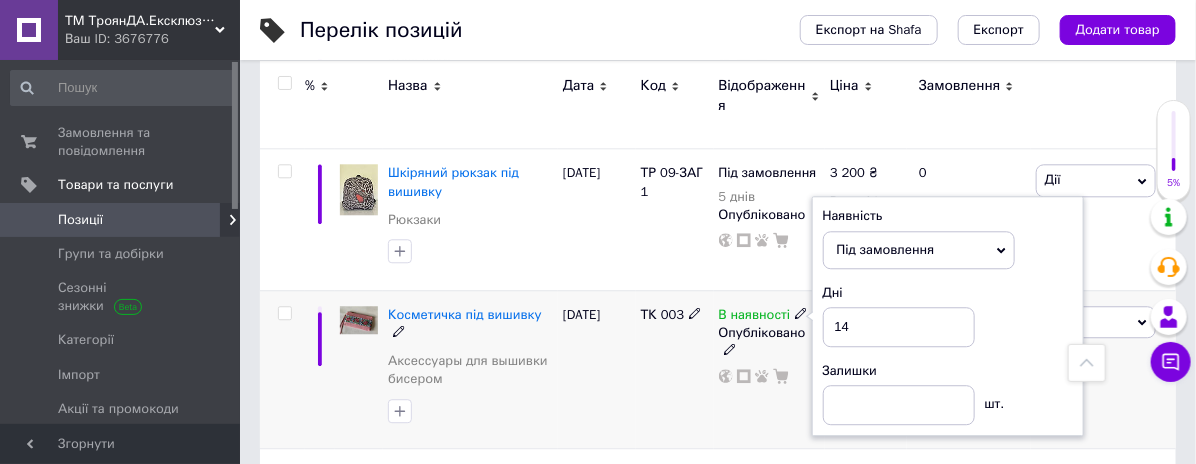 click at bounding box center [282, 369] 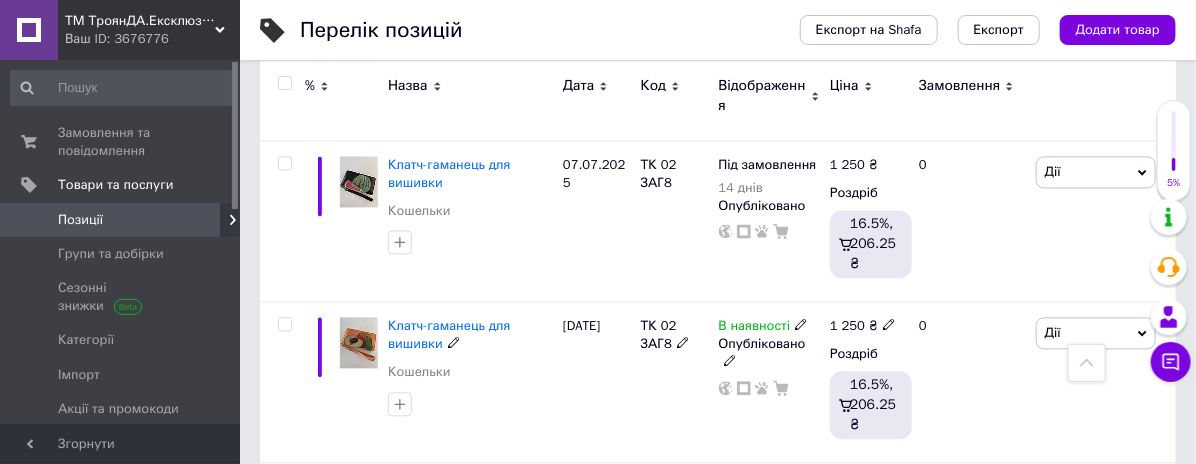 scroll, scrollTop: 1353, scrollLeft: 0, axis: vertical 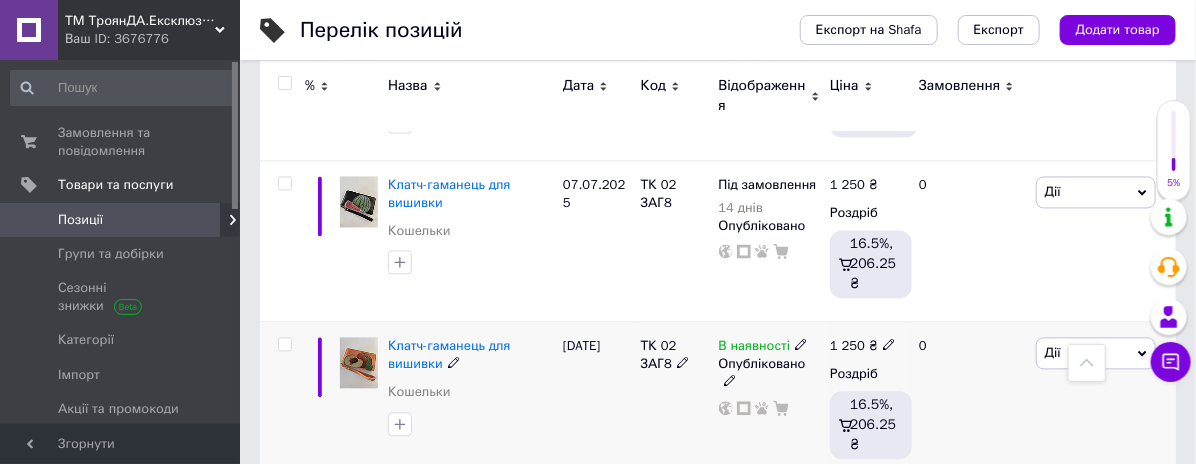 click 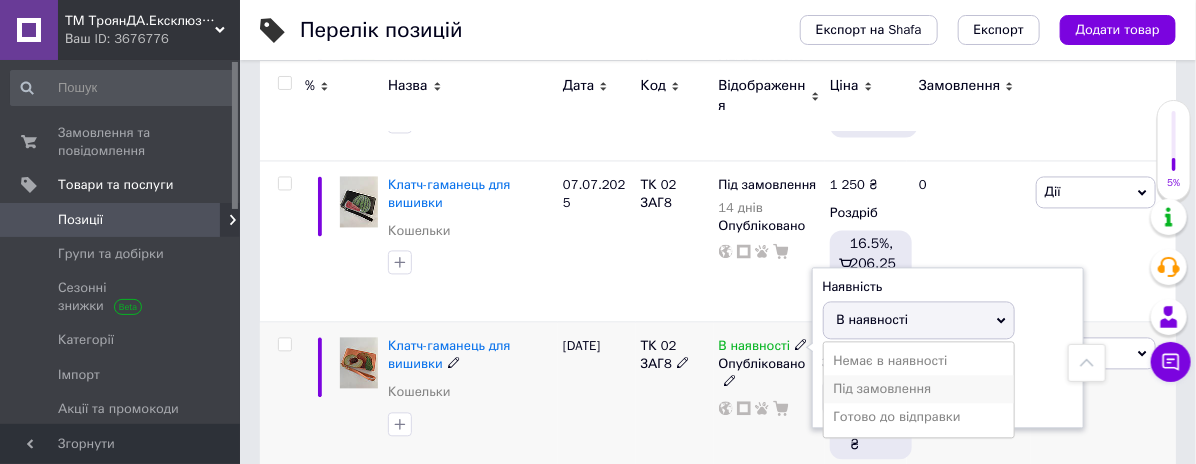 click on "Під замовлення" at bounding box center (919, 389) 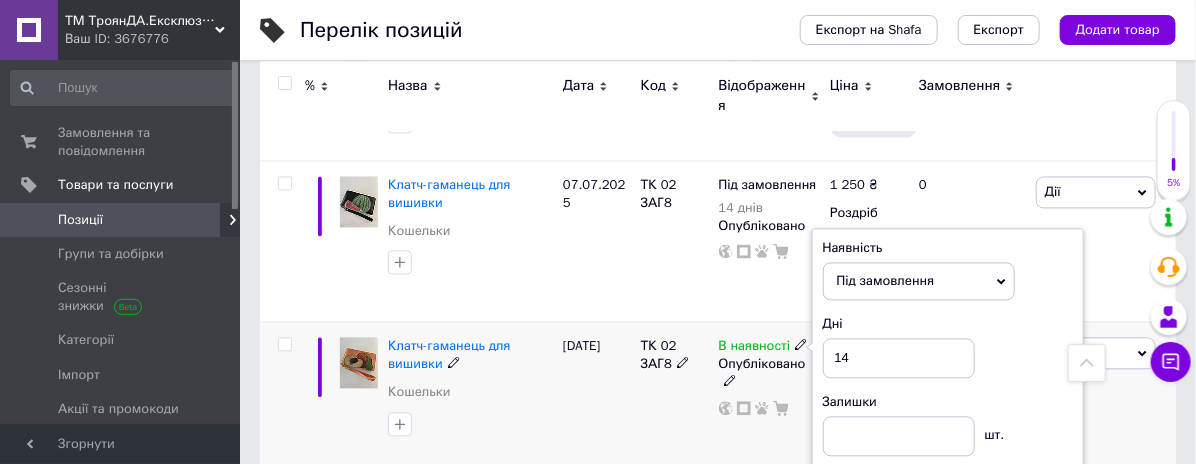 click at bounding box center (282, 402) 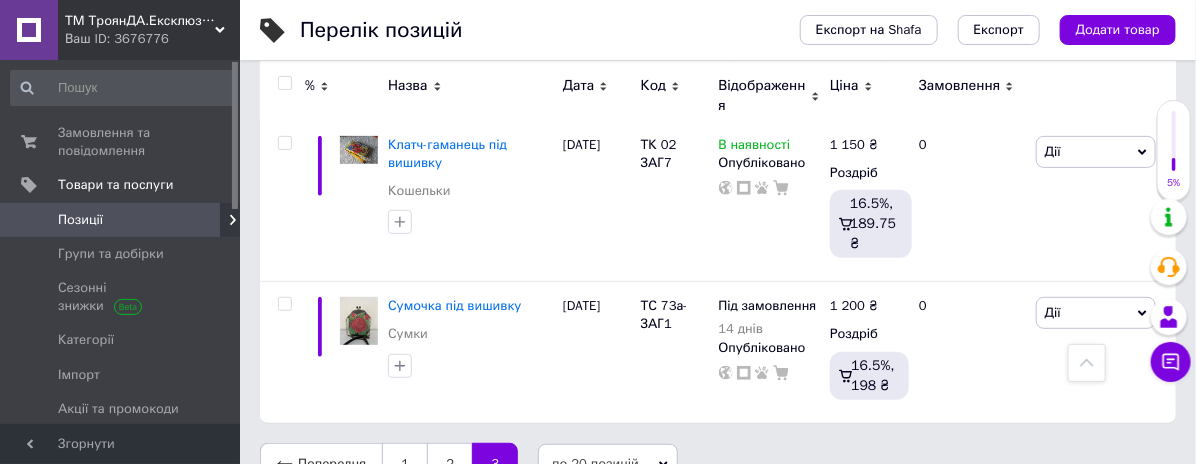 scroll, scrollTop: 2909, scrollLeft: 0, axis: vertical 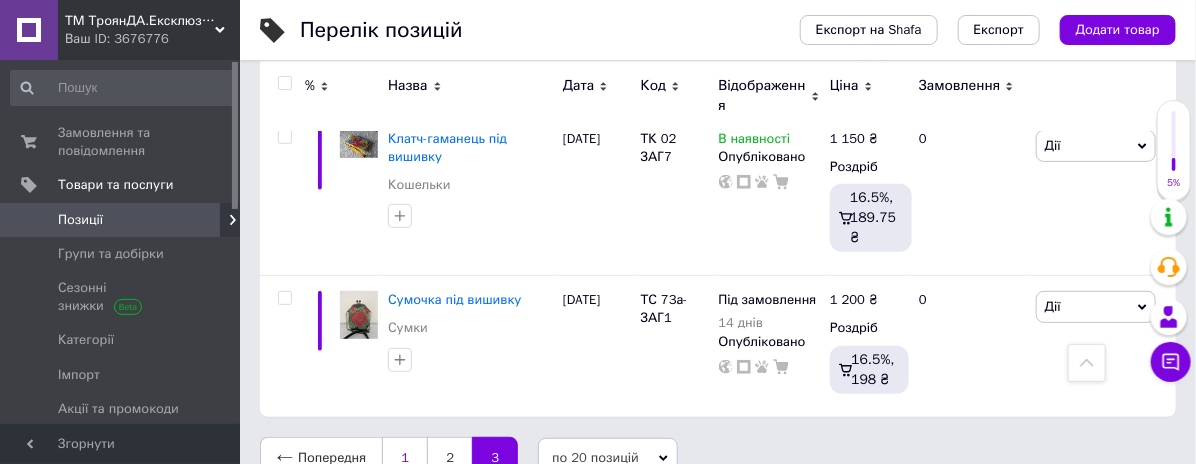 click on "1" at bounding box center [404, 458] 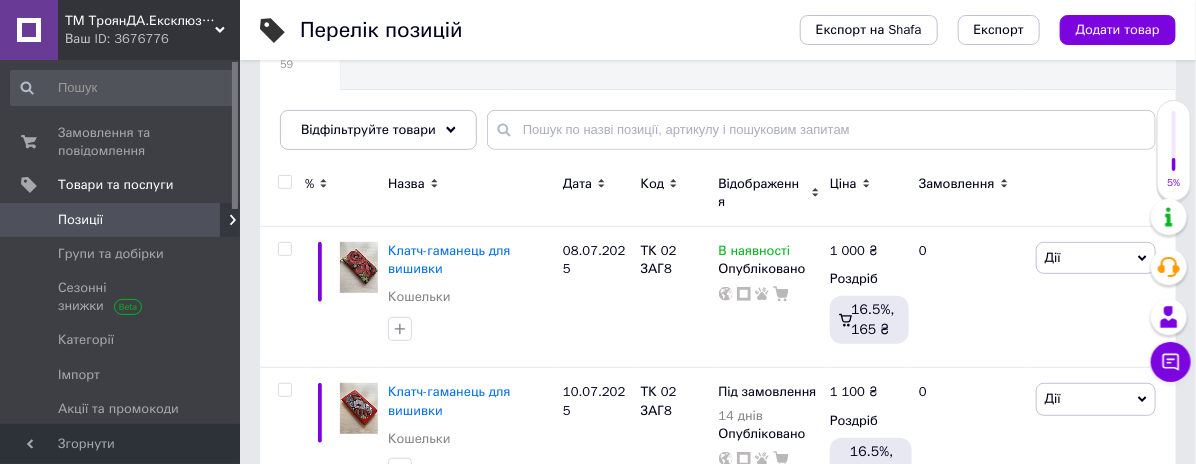 scroll, scrollTop: 242, scrollLeft: 0, axis: vertical 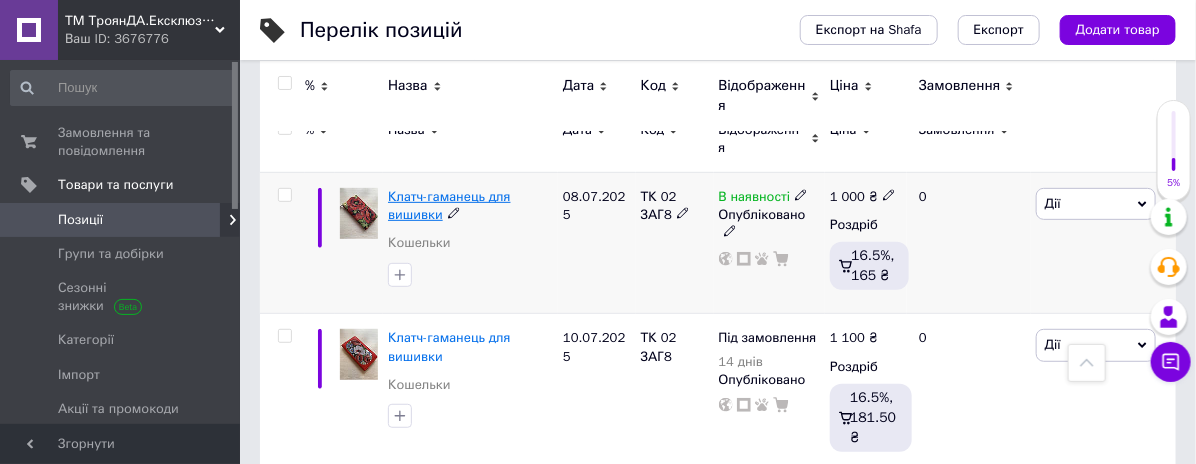 click on "Клатч-гаманець для вишивки" at bounding box center [449, 205] 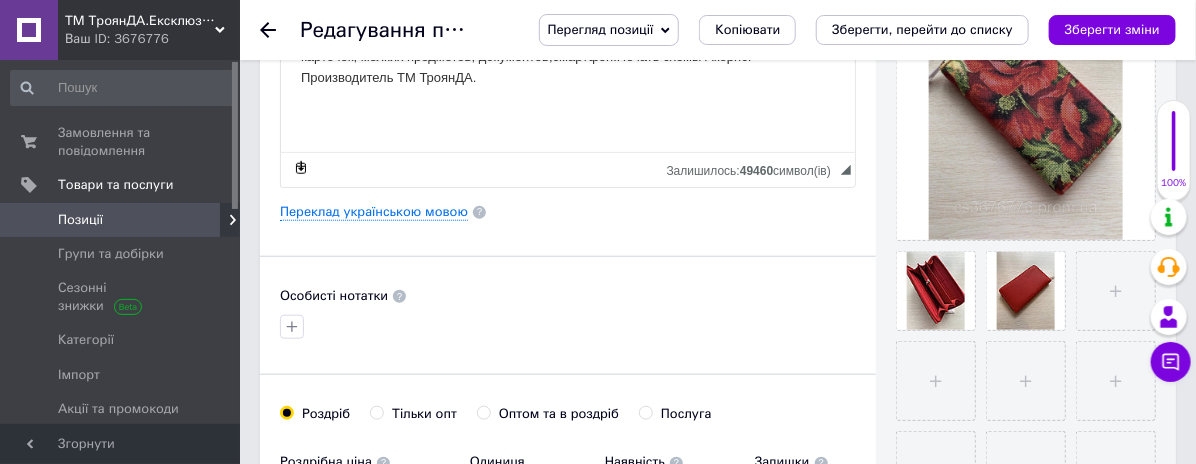 scroll, scrollTop: 555, scrollLeft: 0, axis: vertical 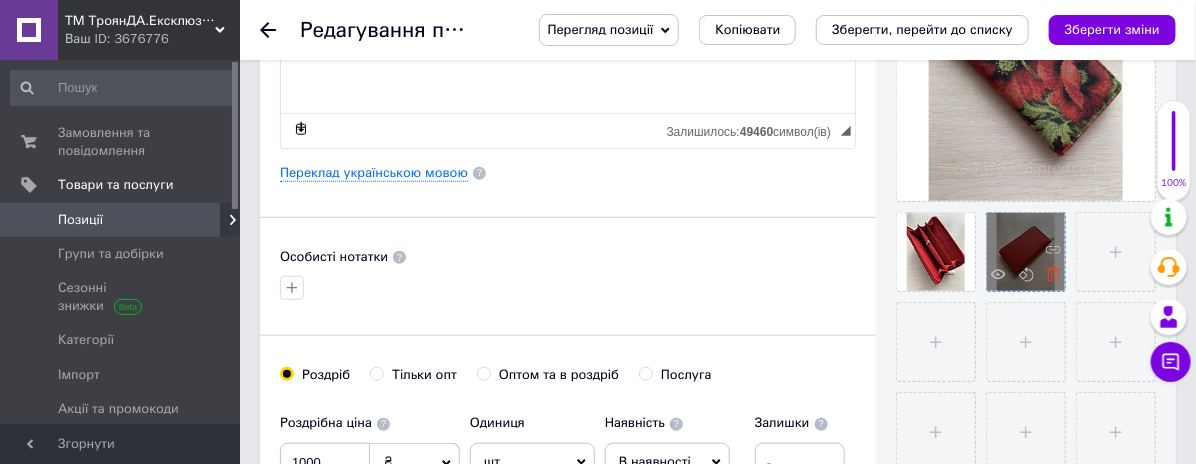 click 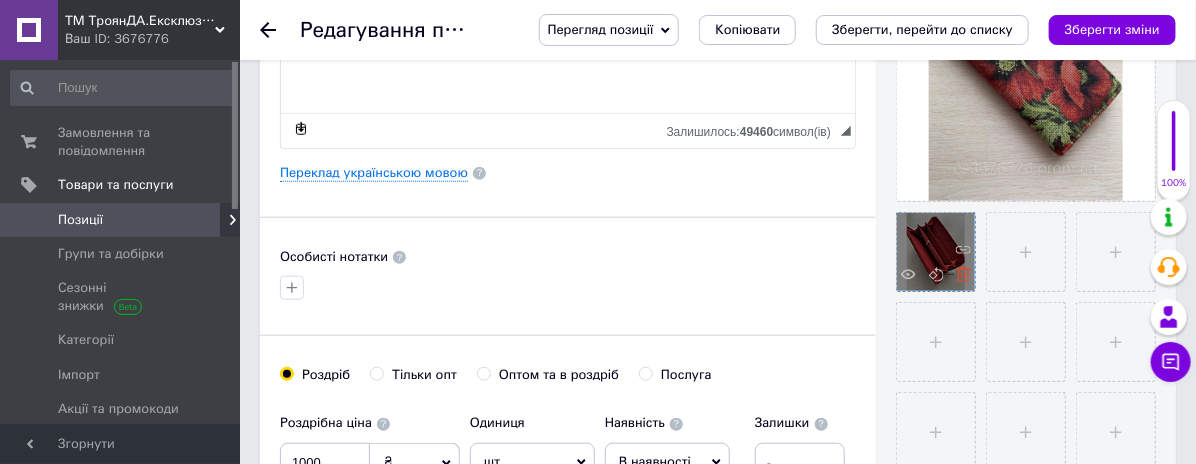 click 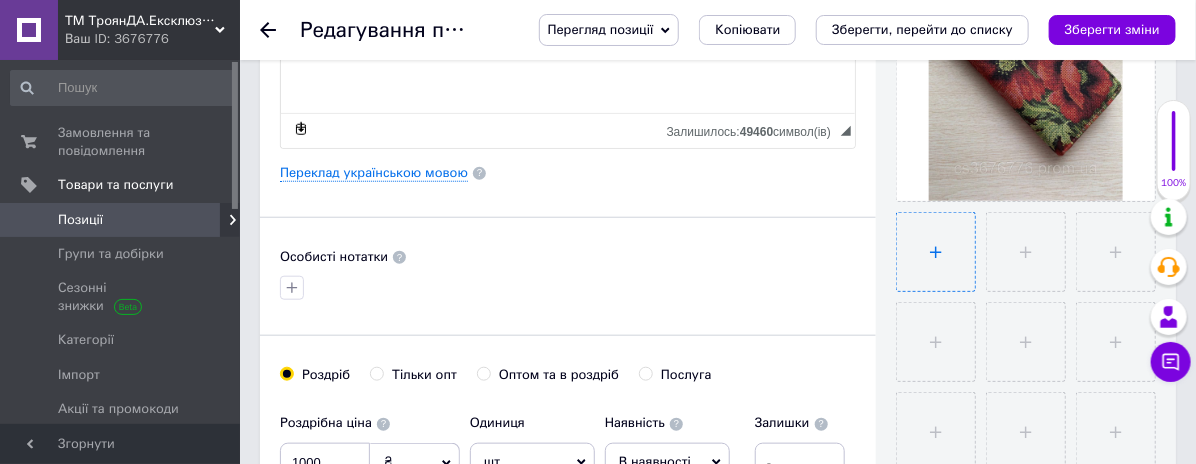 click at bounding box center [936, 252] 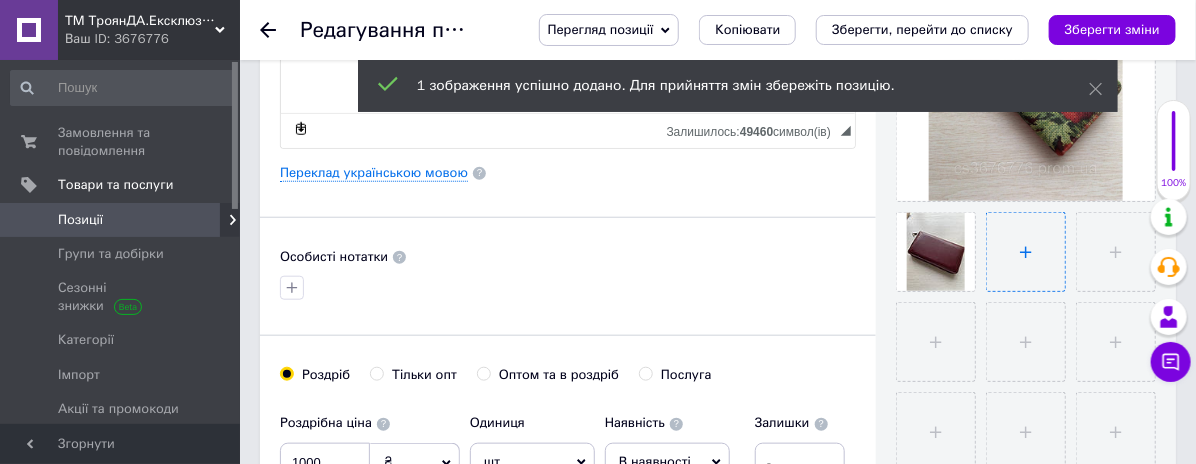 click at bounding box center (1026, 252) 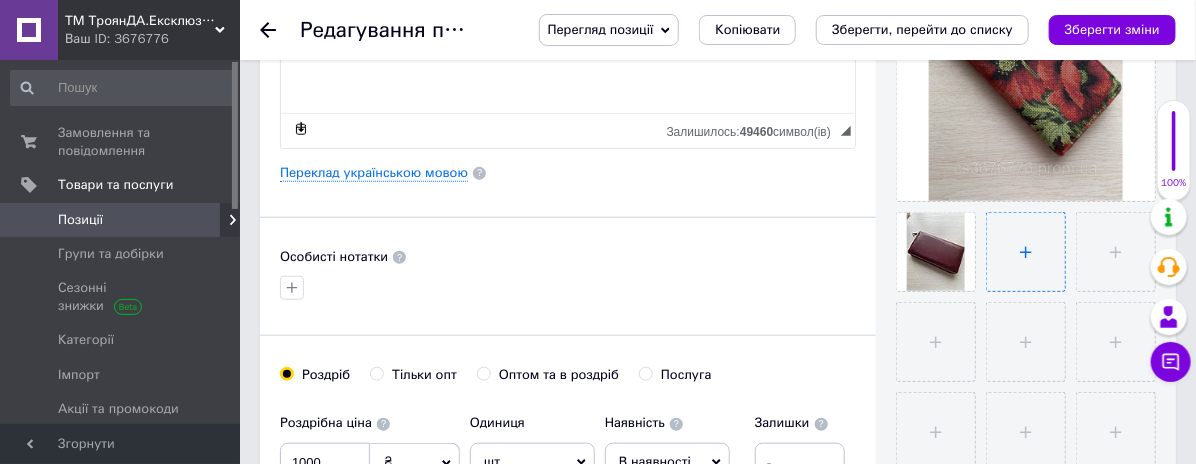 type on "C:\fakepath\517000855_2513690548982998_5383906708008537488_n.jpg" 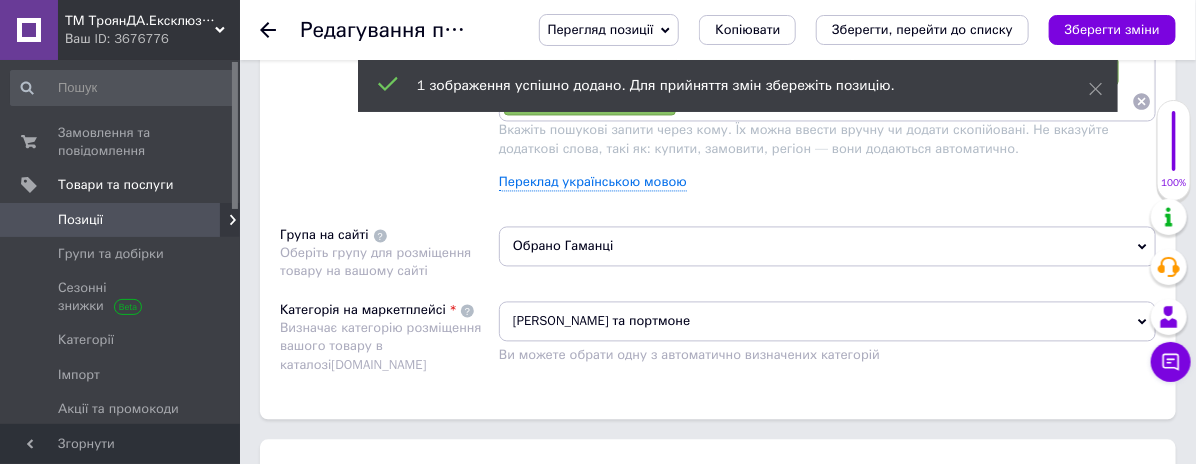 scroll, scrollTop: 1333, scrollLeft: 0, axis: vertical 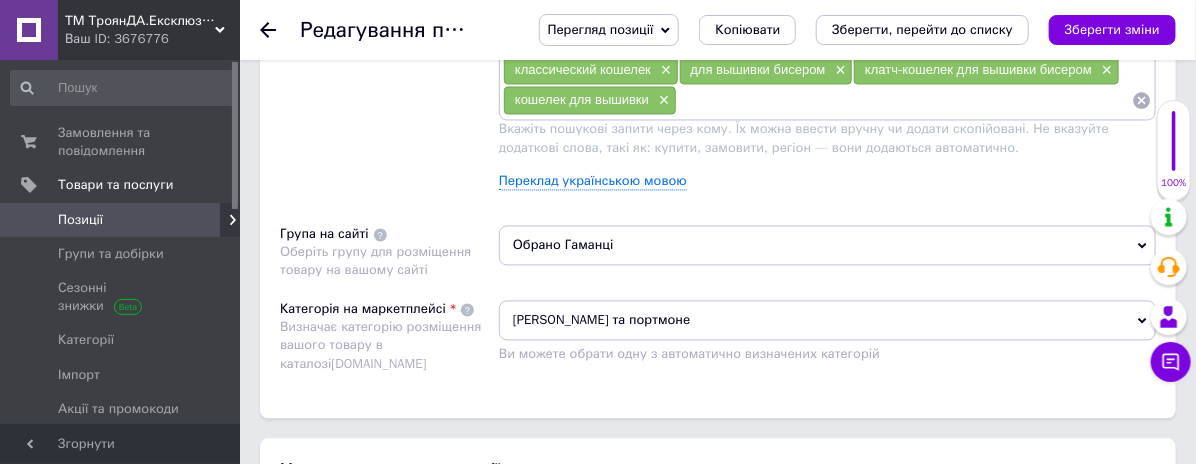click on "Обрано Гаманці" at bounding box center [827, 246] 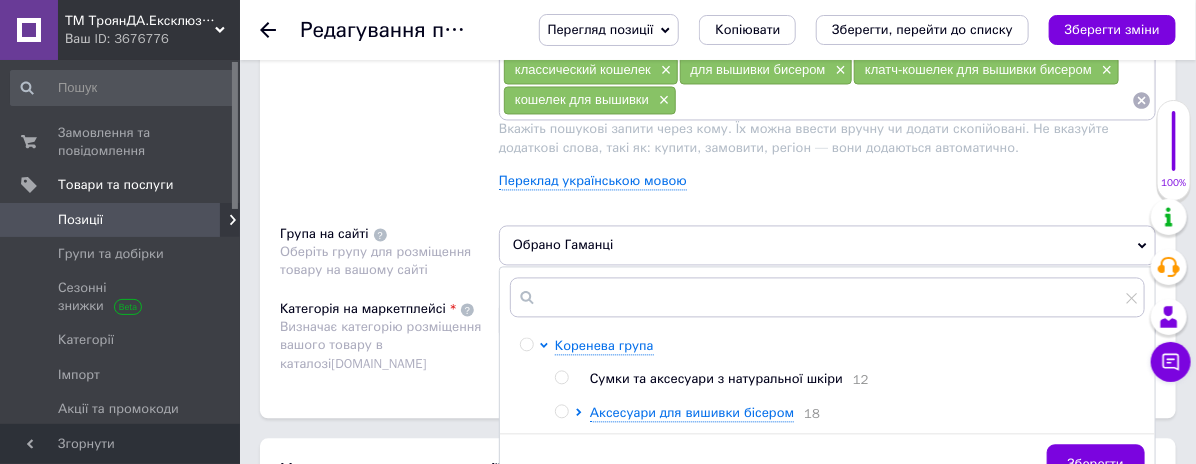 click at bounding box center (561, 412) 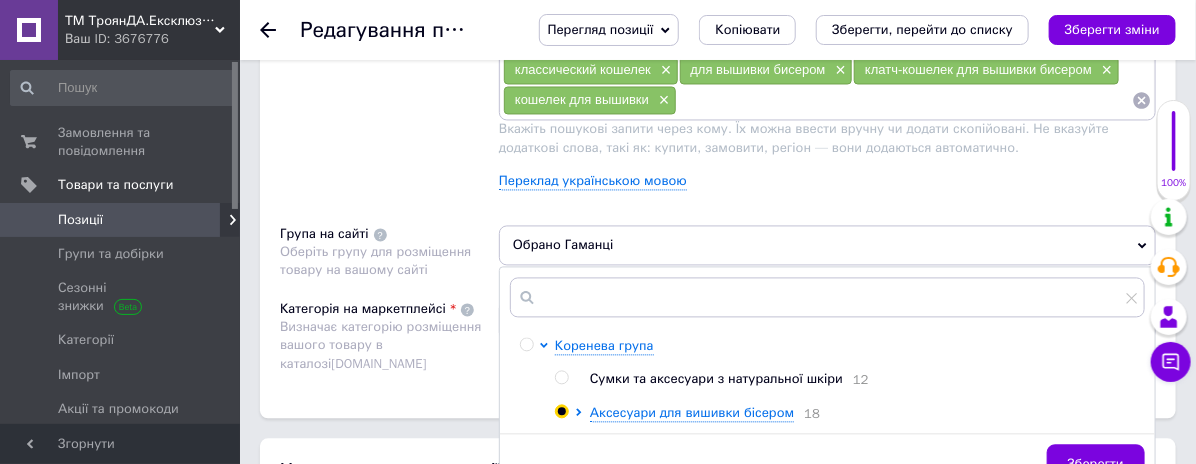radio on "true" 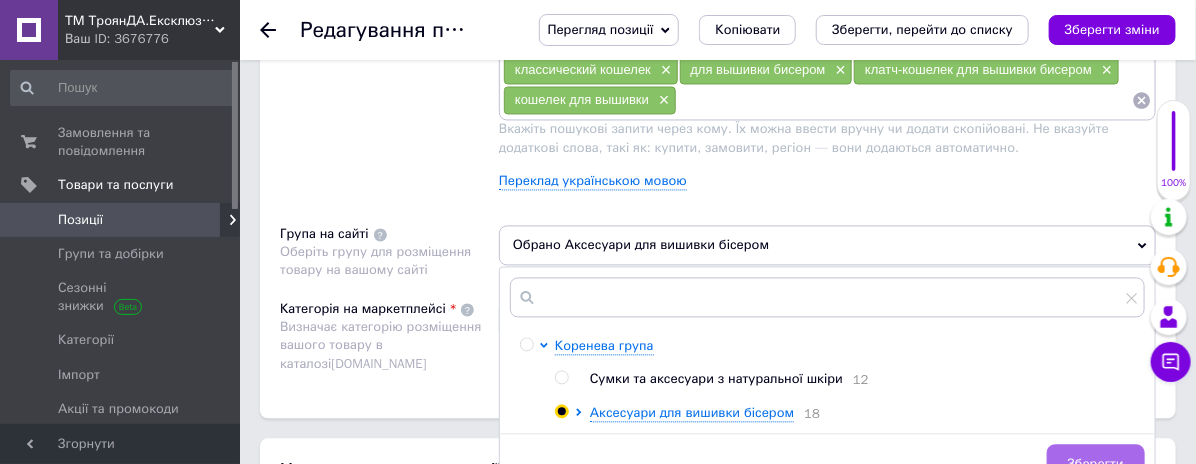 click on "Зберегти" at bounding box center [1096, 465] 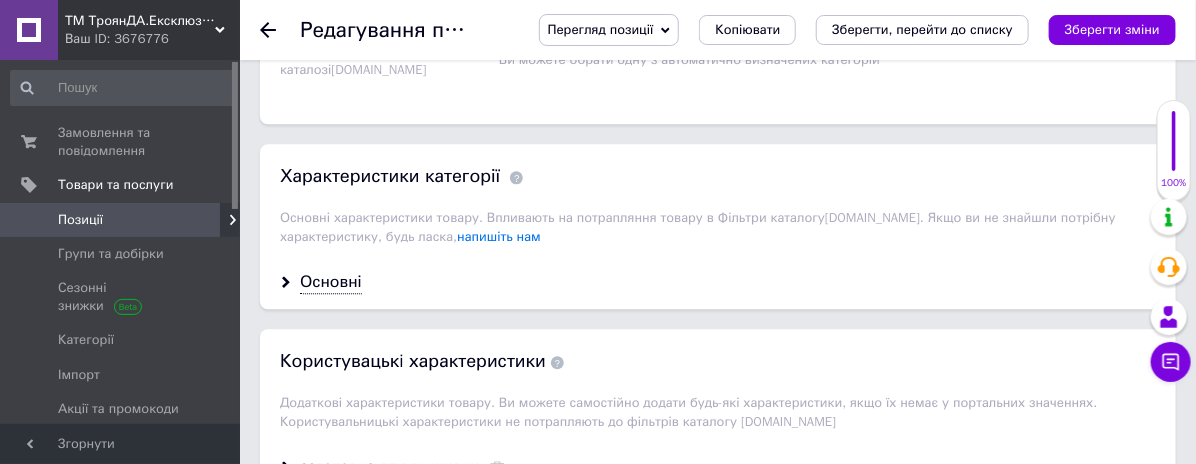 scroll, scrollTop: 1666, scrollLeft: 0, axis: vertical 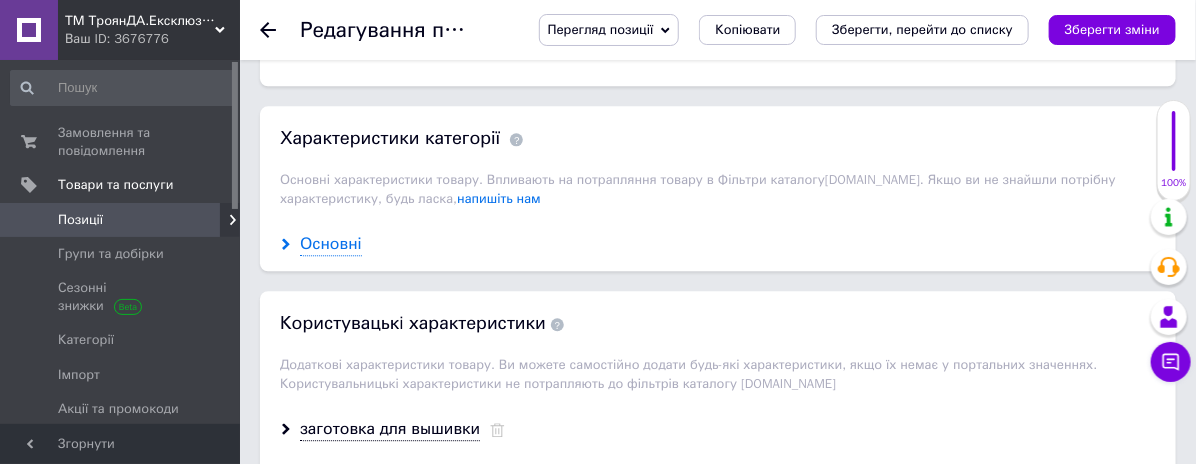 click on "Основні" at bounding box center (331, 244) 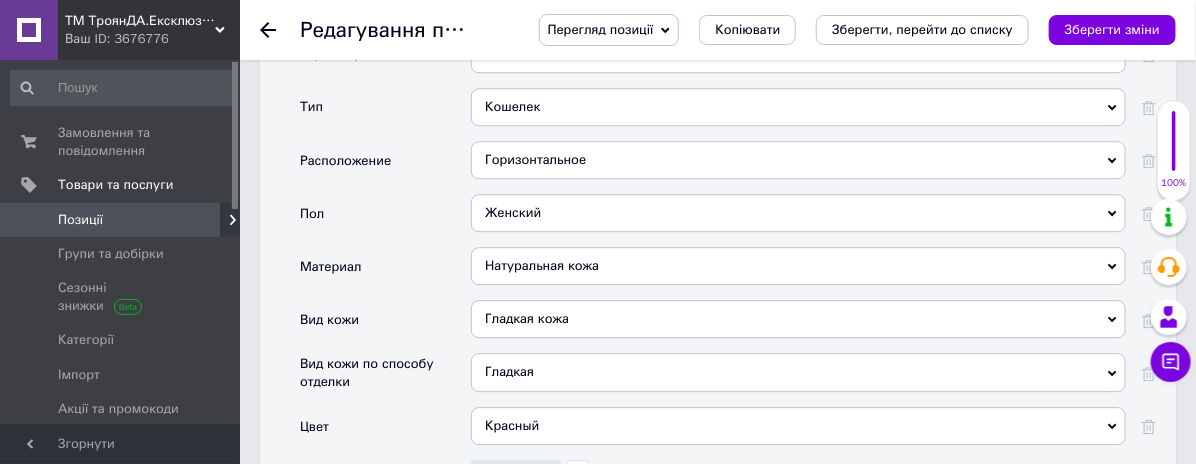 scroll, scrollTop: 2000, scrollLeft: 0, axis: vertical 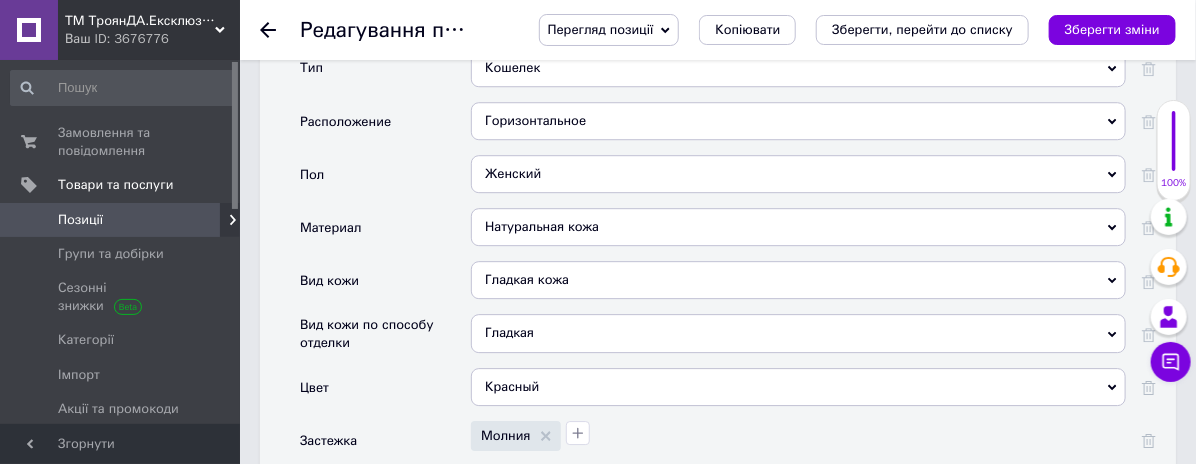 click on "Красный" at bounding box center (798, 387) 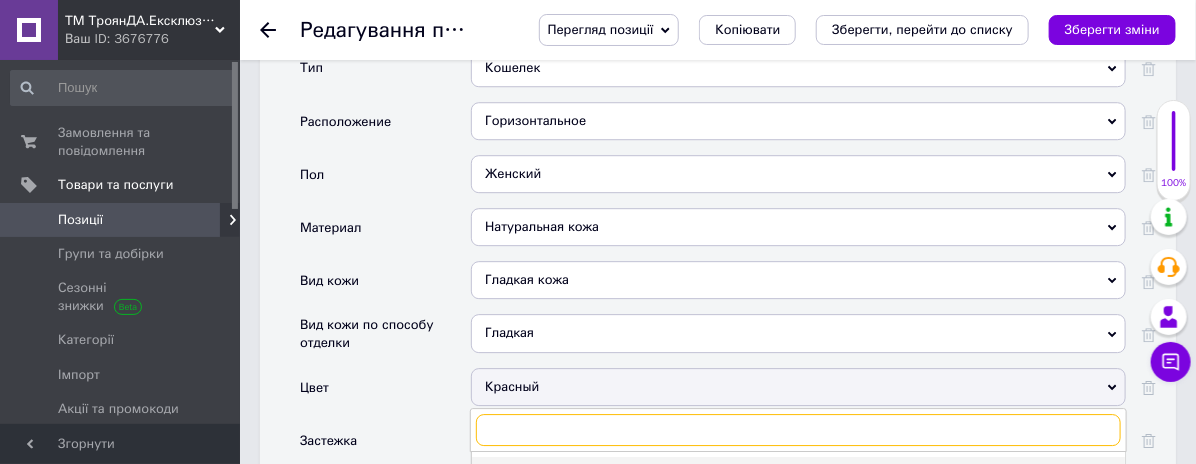 scroll, scrollTop: 2111, scrollLeft: 0, axis: vertical 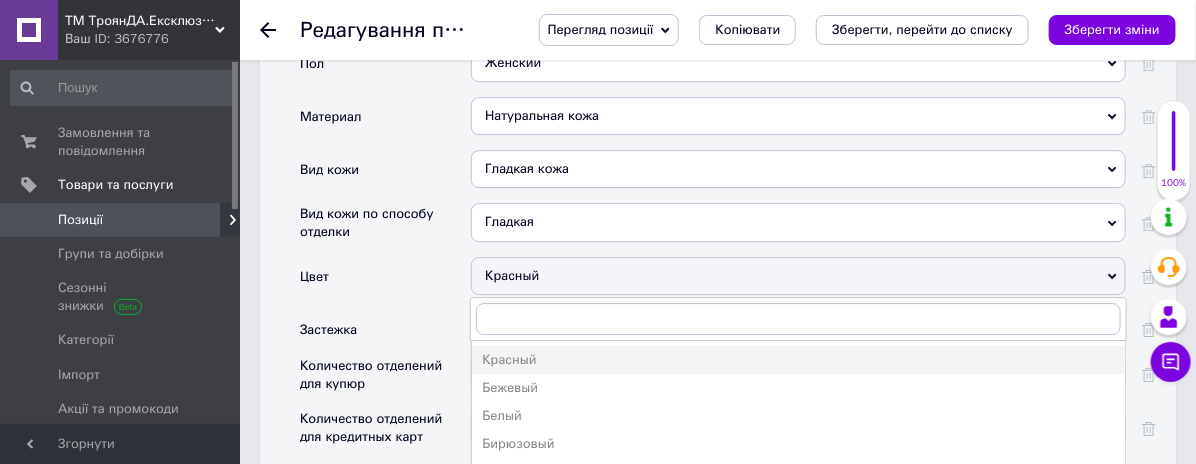 click on "Бордовый" at bounding box center [798, 501] 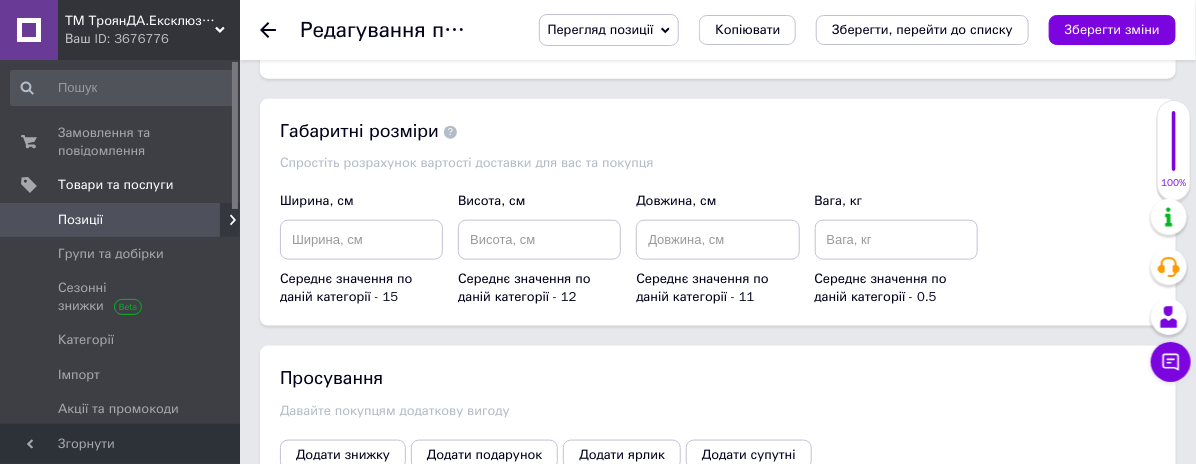 scroll, scrollTop: 3444, scrollLeft: 0, axis: vertical 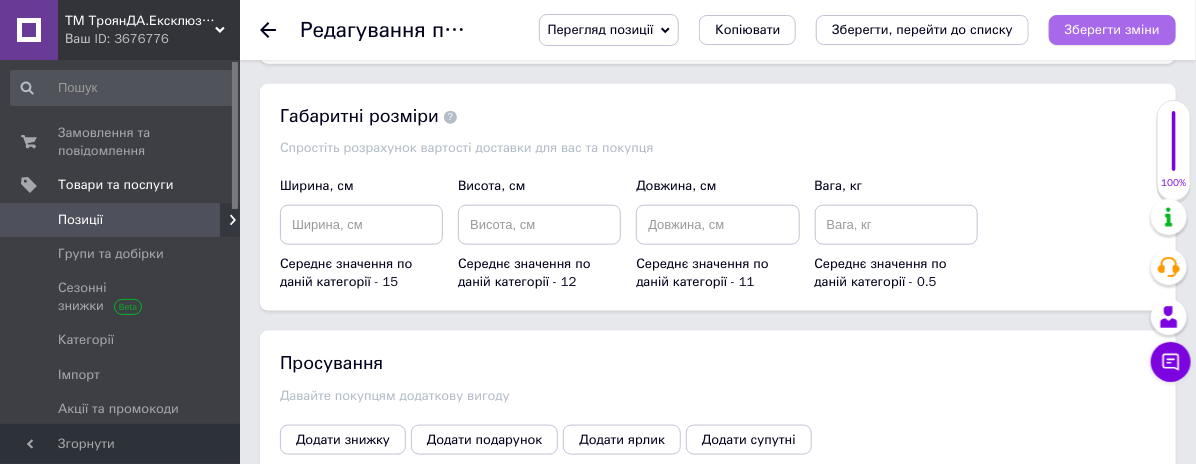 click on "Зберегти зміни" at bounding box center [1112, 29] 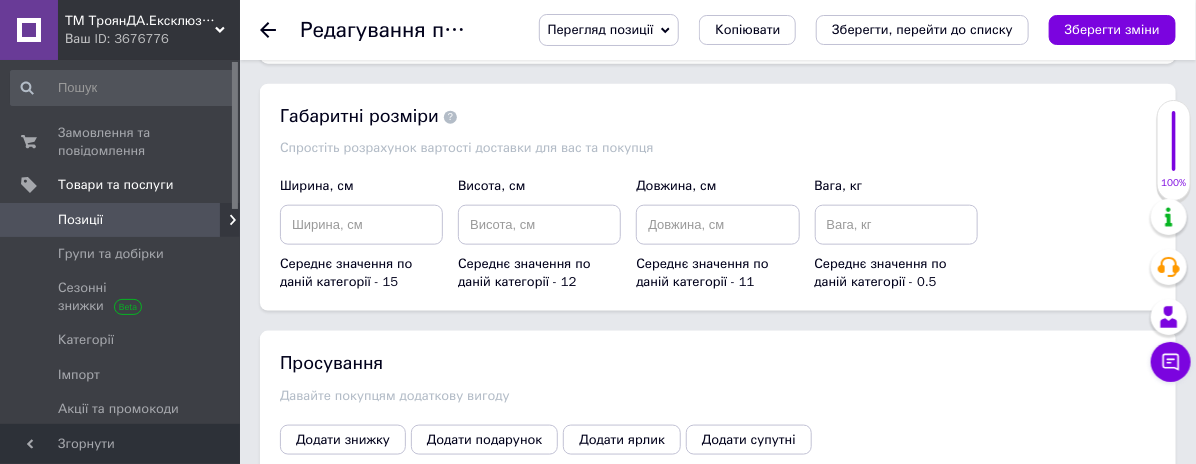 click 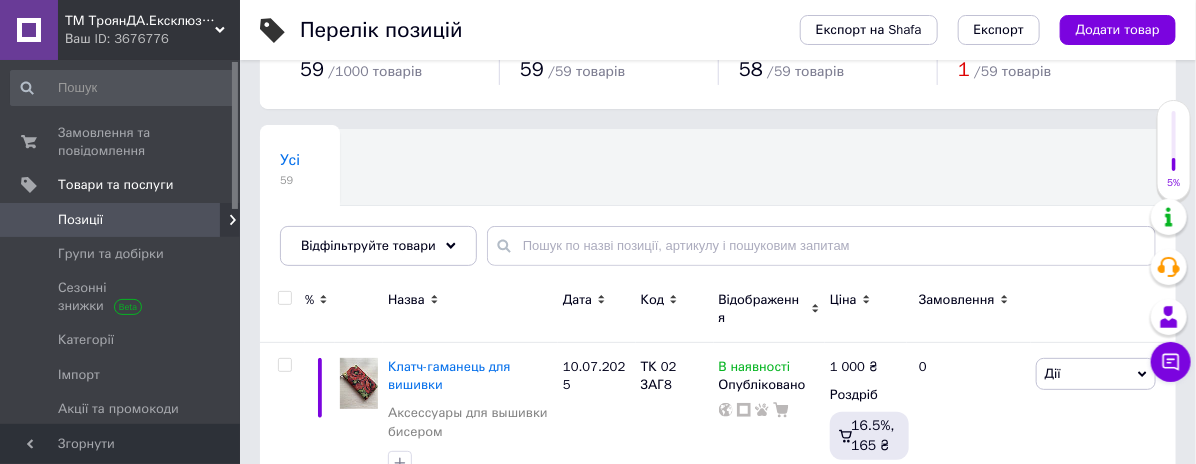 scroll, scrollTop: 111, scrollLeft: 0, axis: vertical 